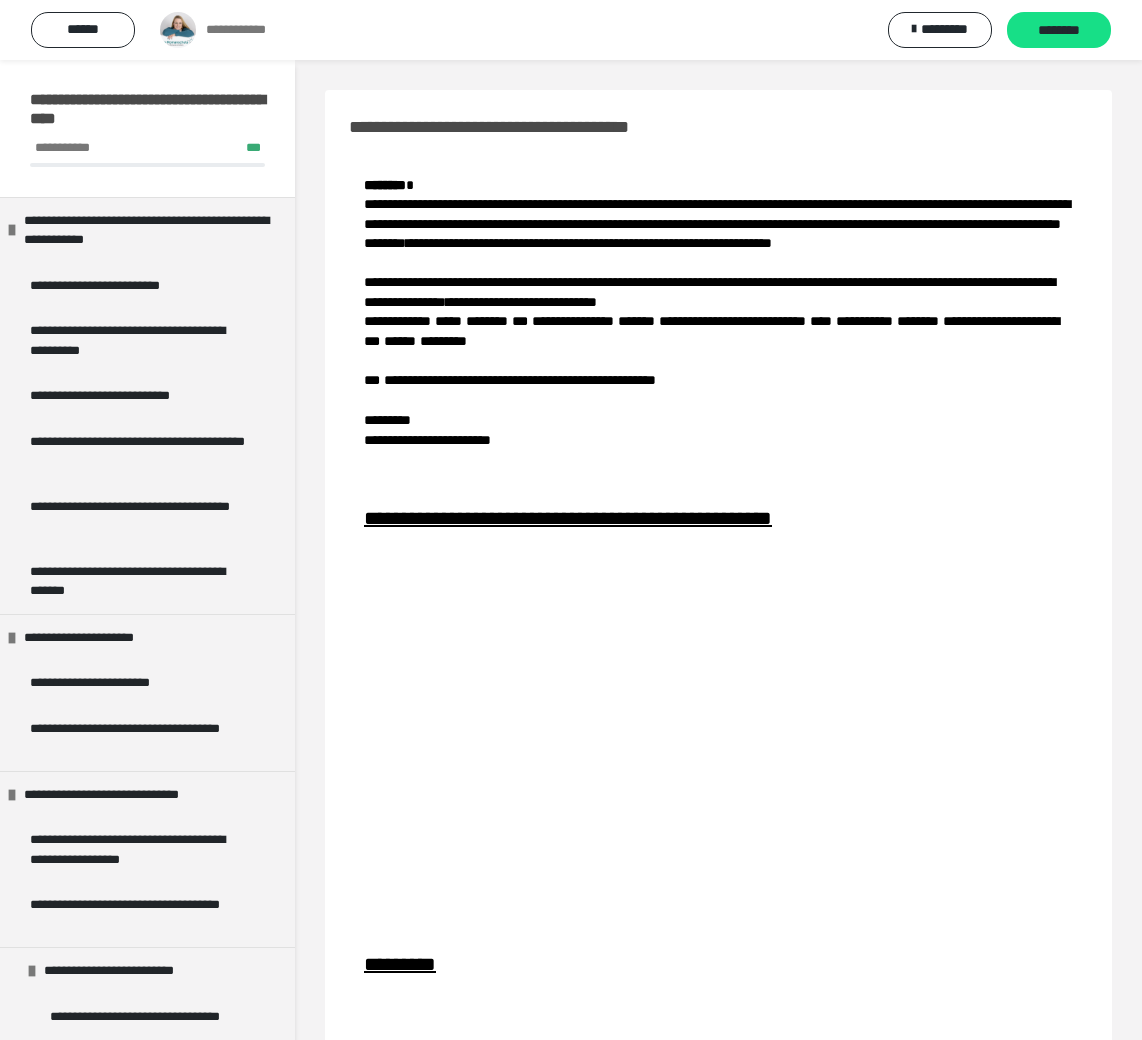 scroll, scrollTop: 5954, scrollLeft: 0, axis: vertical 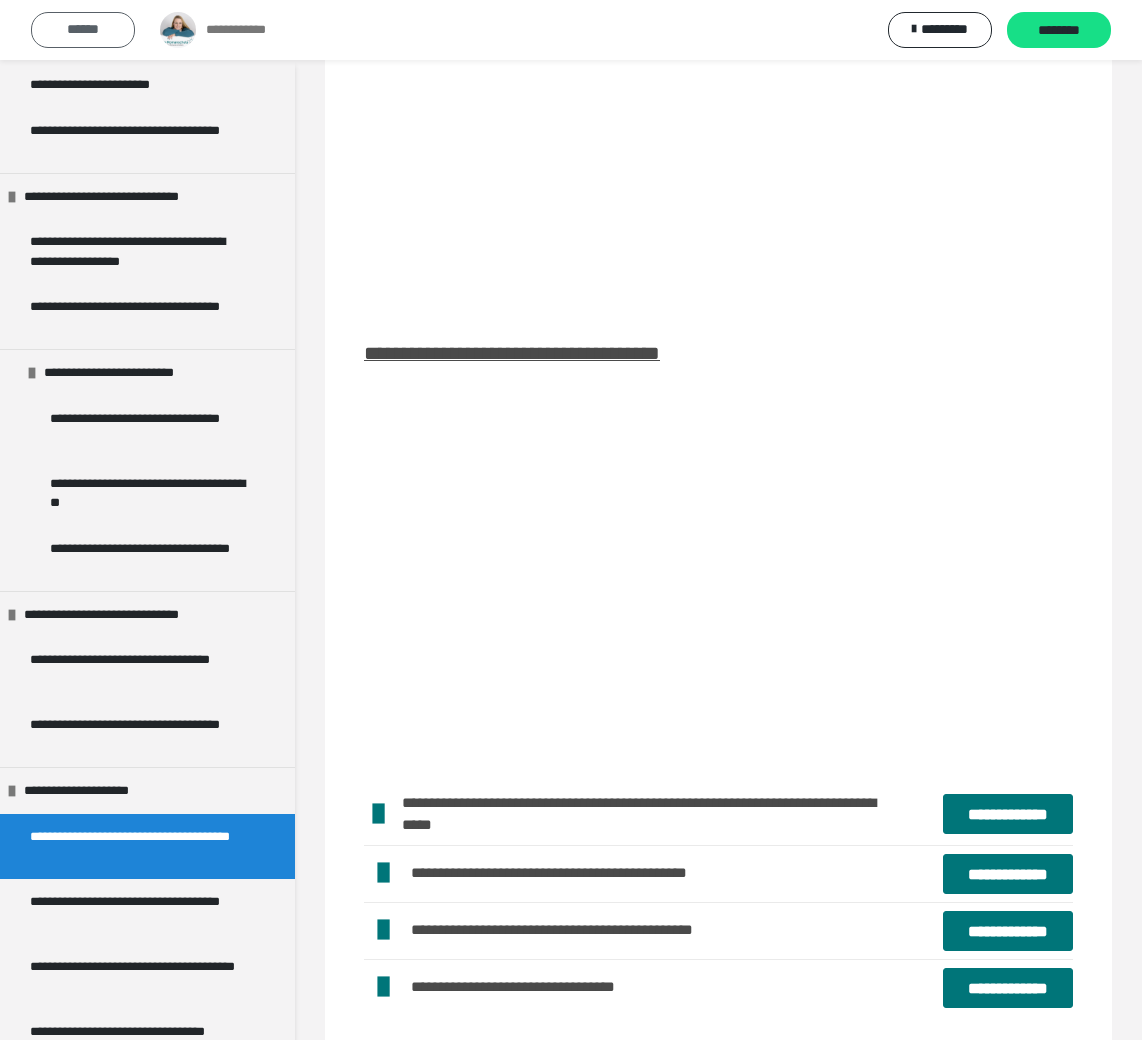 click on "******" at bounding box center (83, 30) 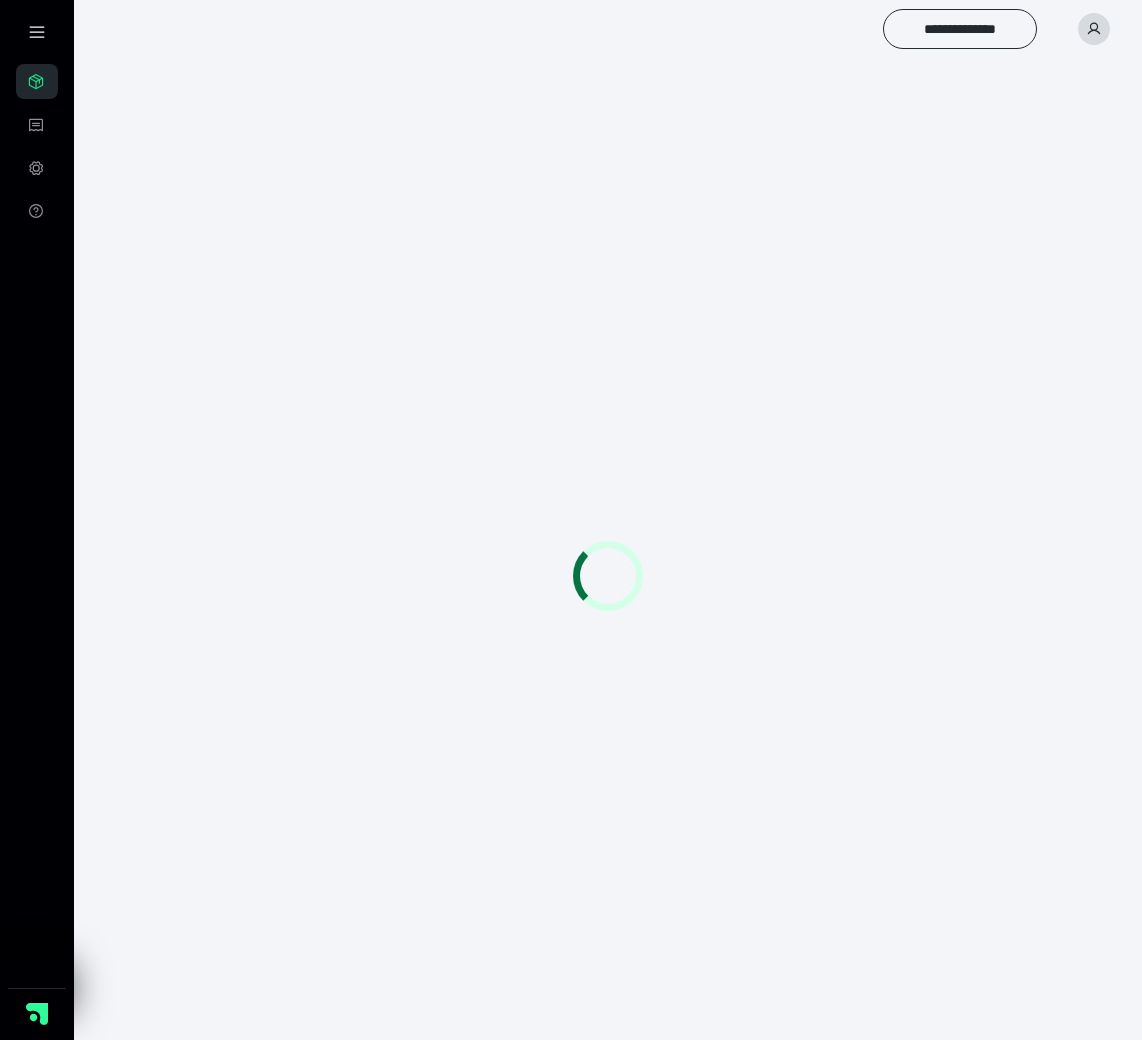 scroll, scrollTop: 0, scrollLeft: 0, axis: both 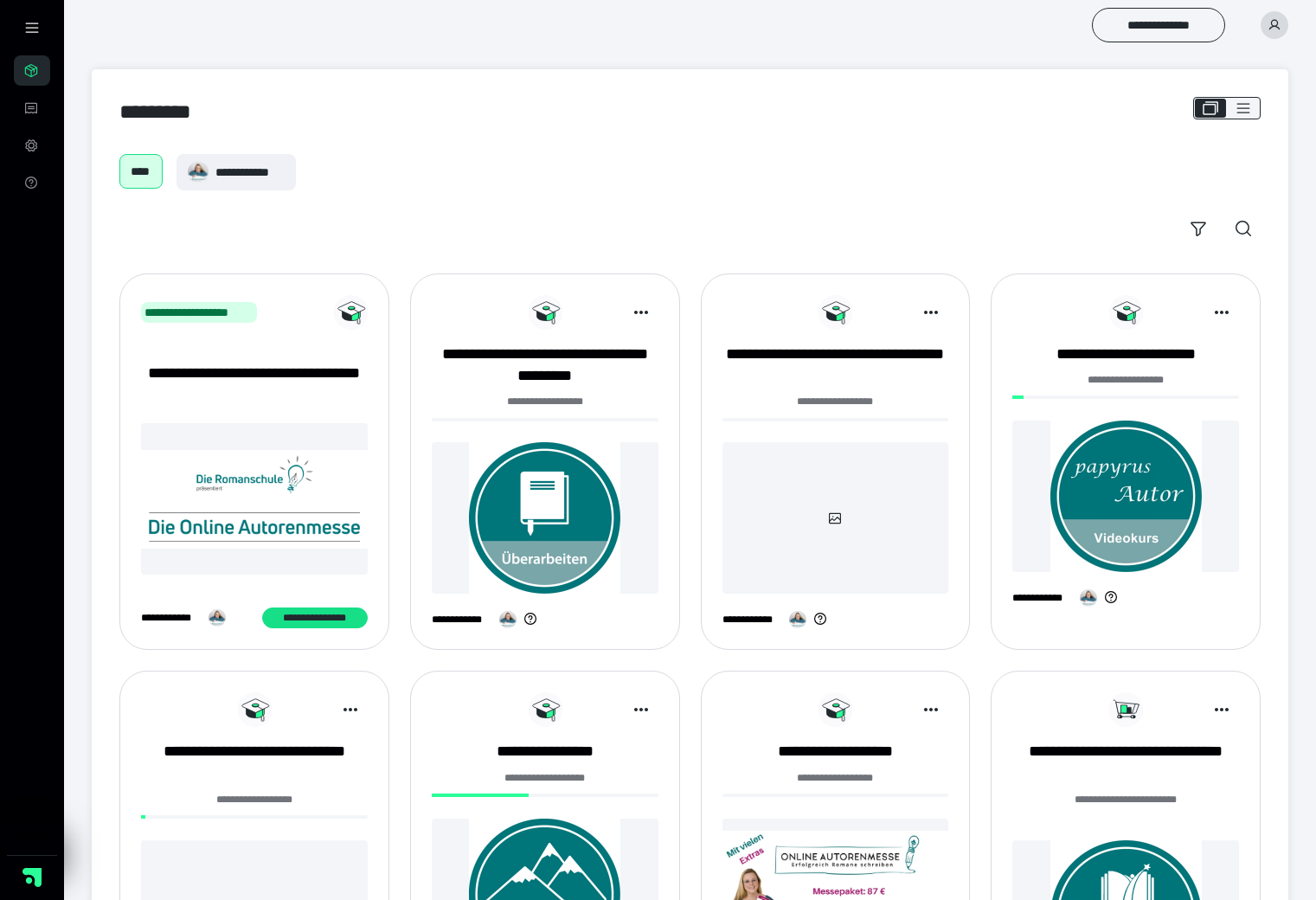 click 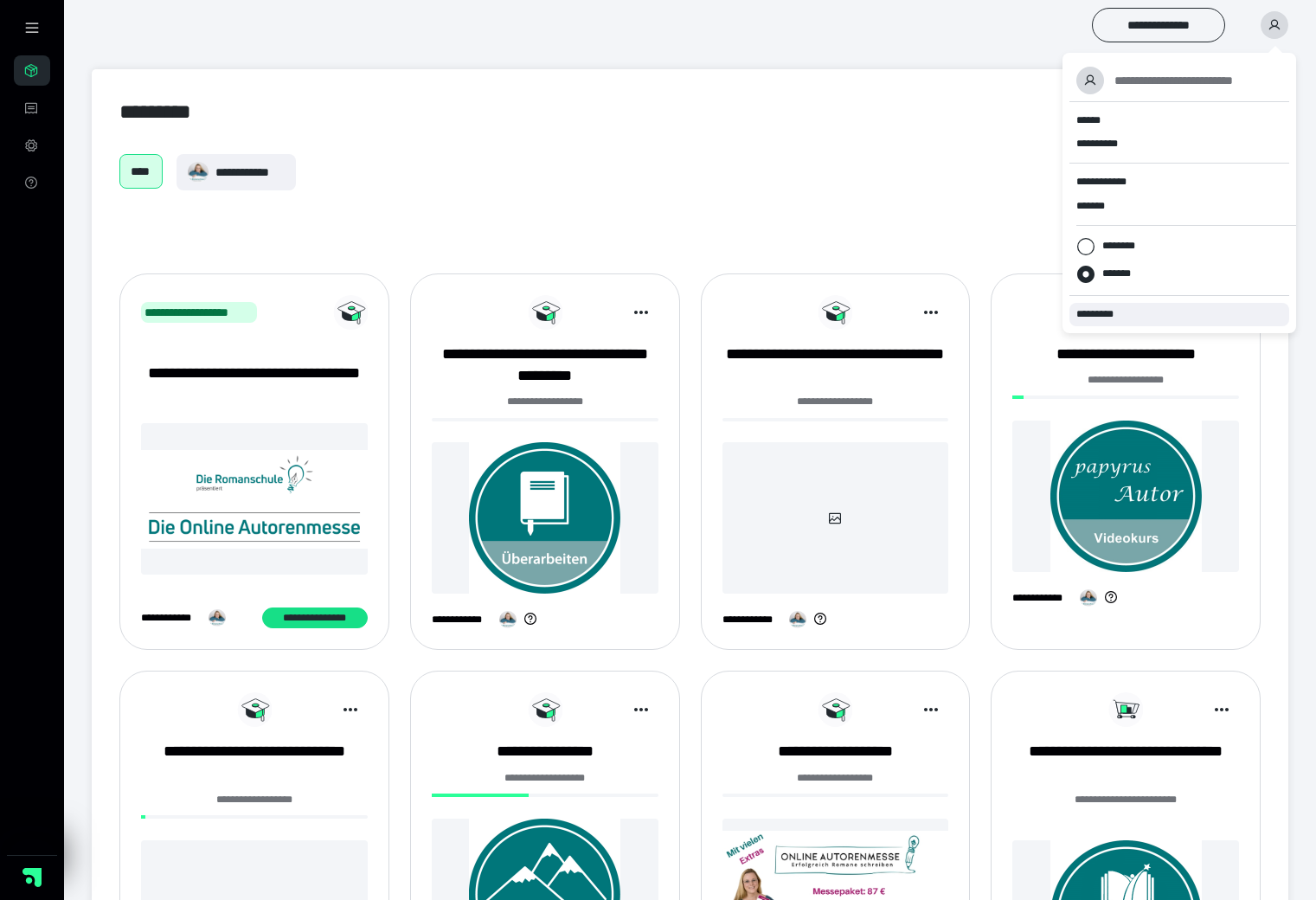 click on "*********" at bounding box center [1179, 314] 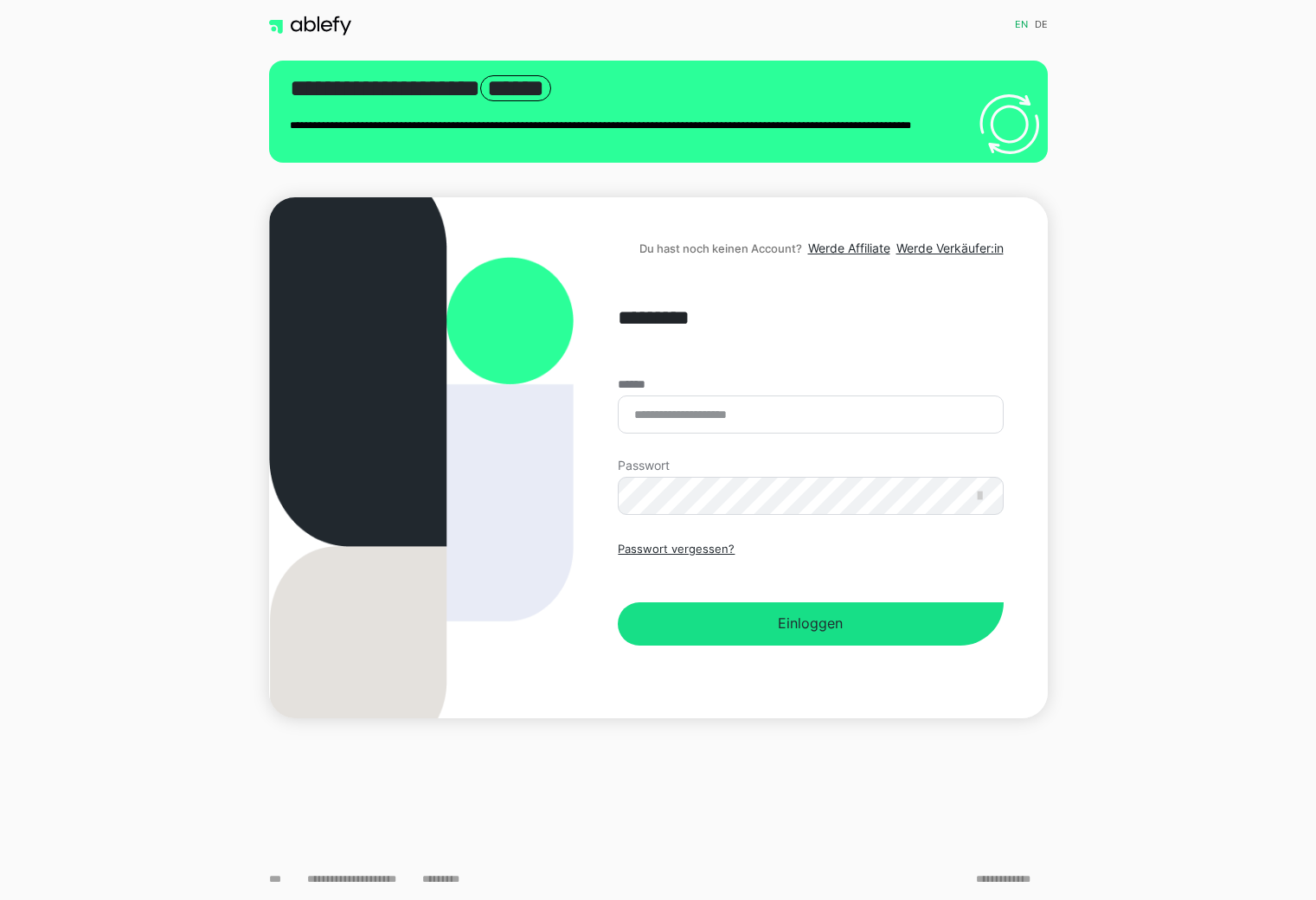 scroll, scrollTop: 0, scrollLeft: 0, axis: both 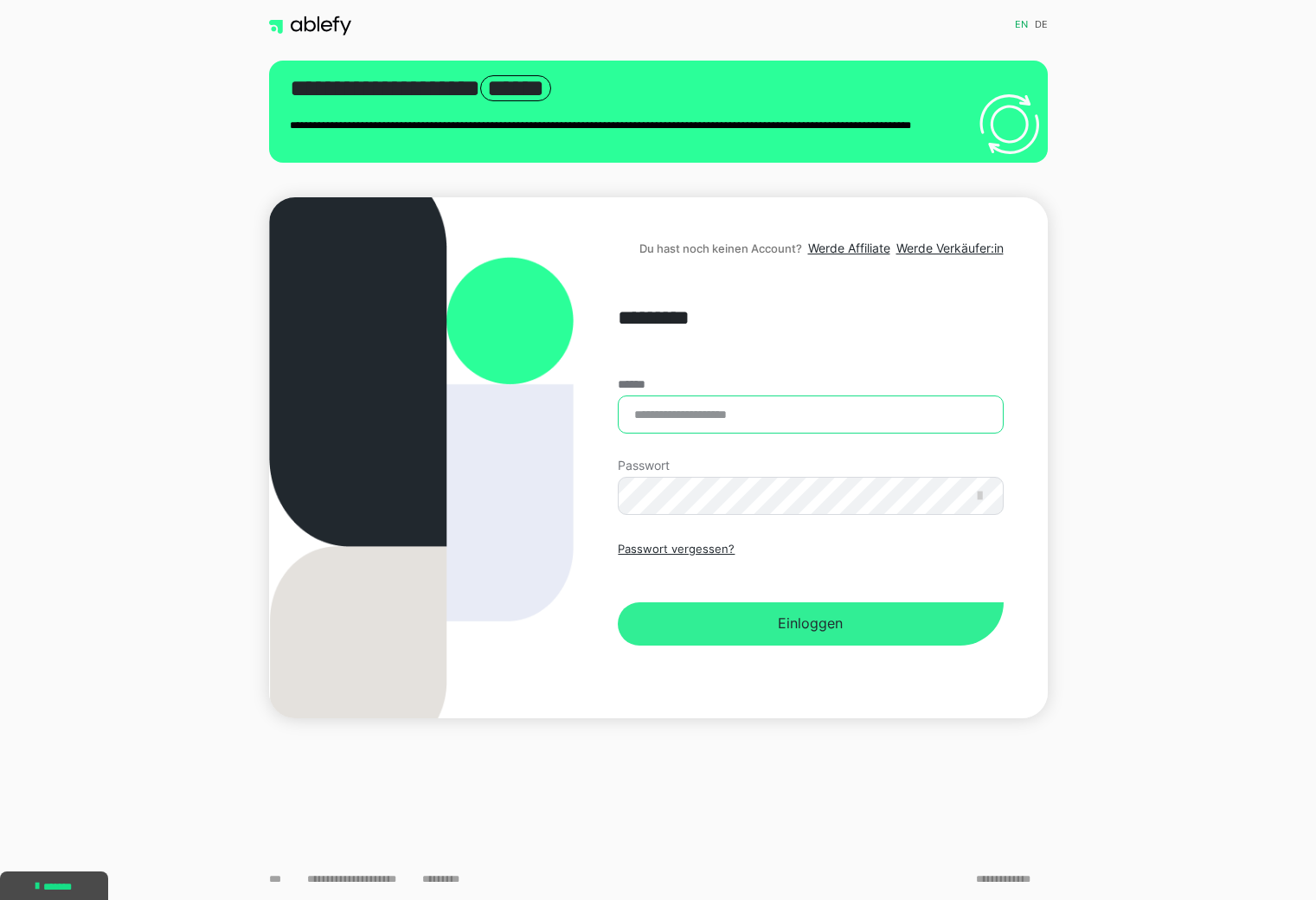type on "**********" 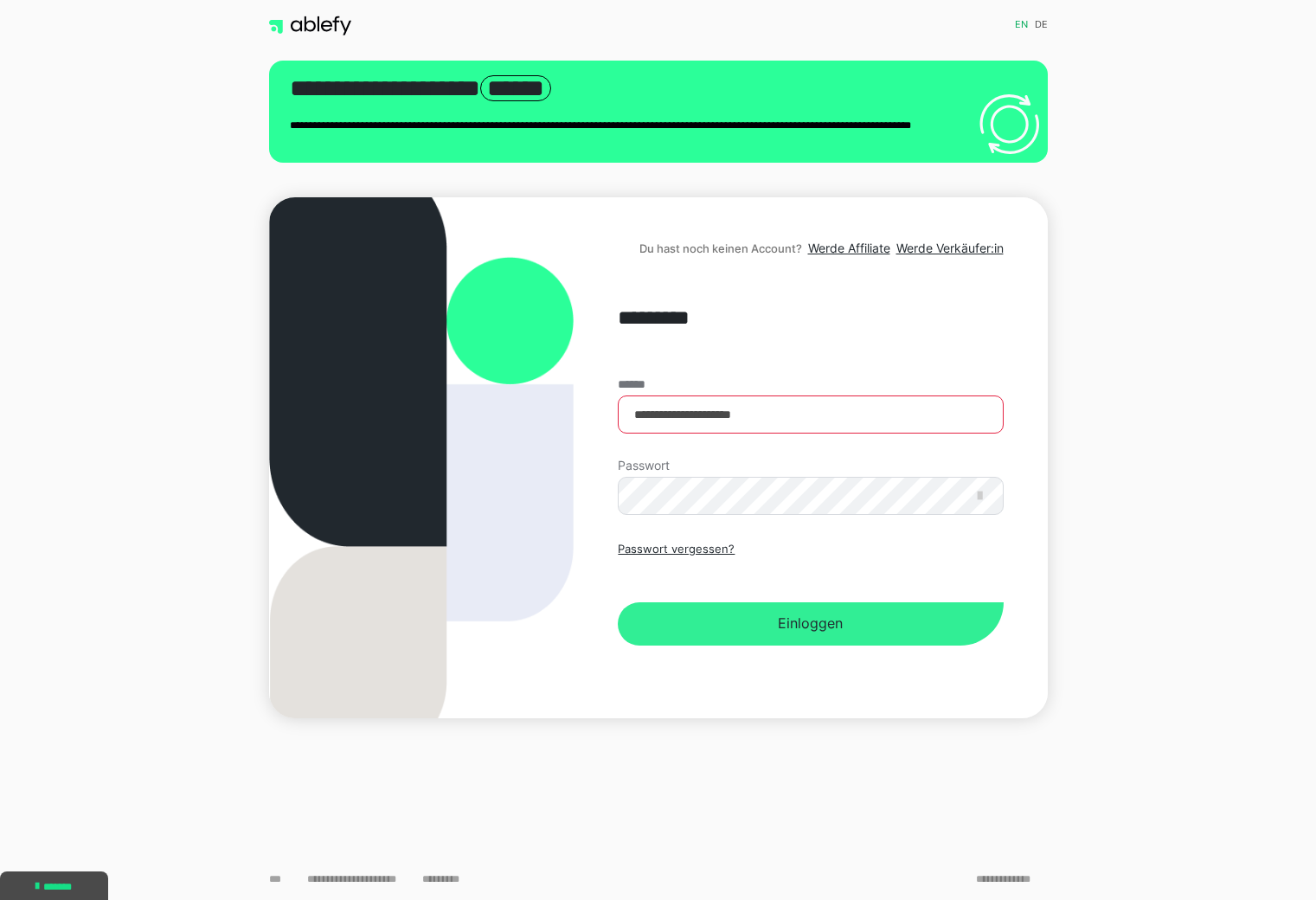 click on "Einloggen" at bounding box center (810, 624) 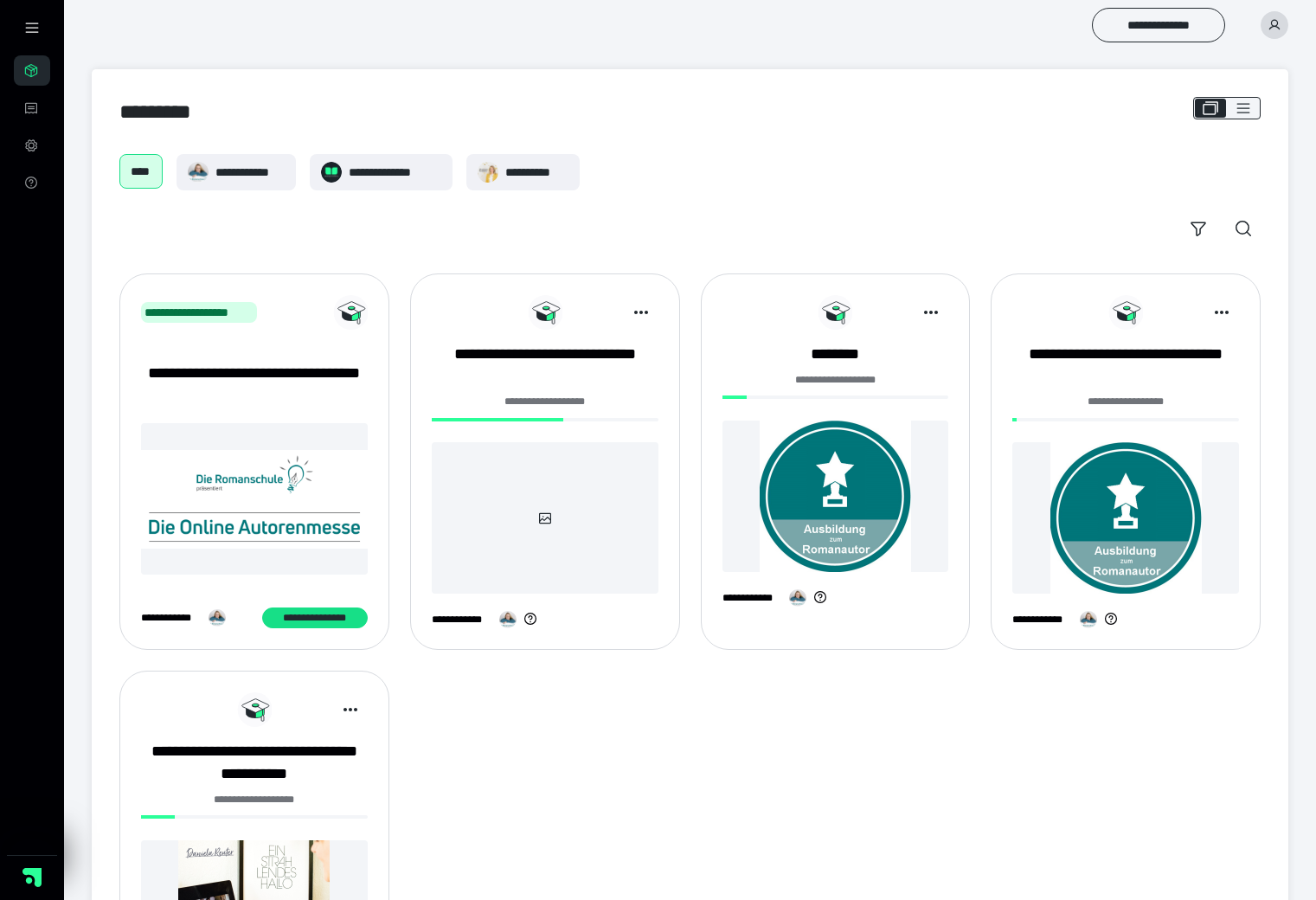 scroll, scrollTop: 0, scrollLeft: 0, axis: both 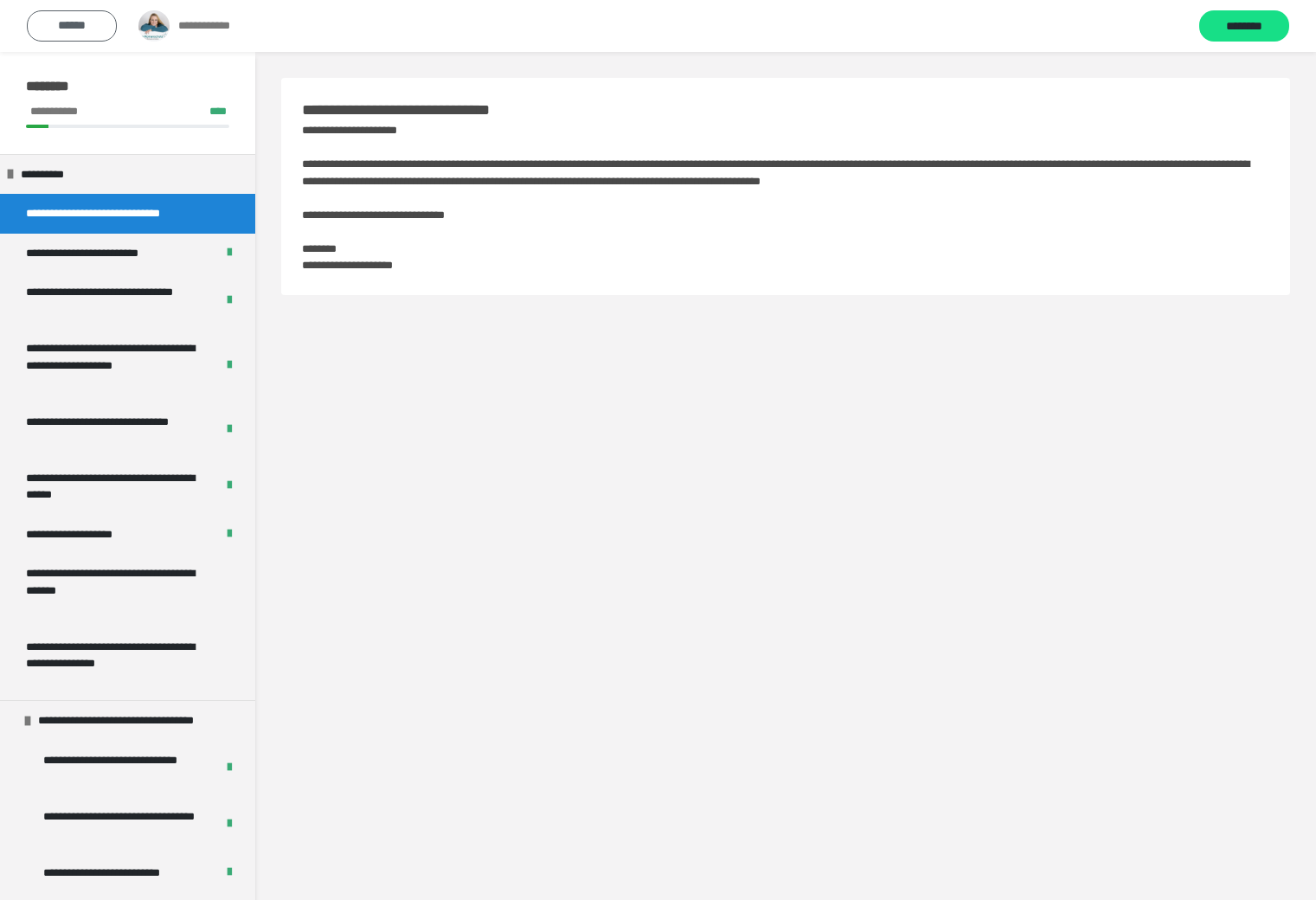 click on "******" at bounding box center (72, 26) 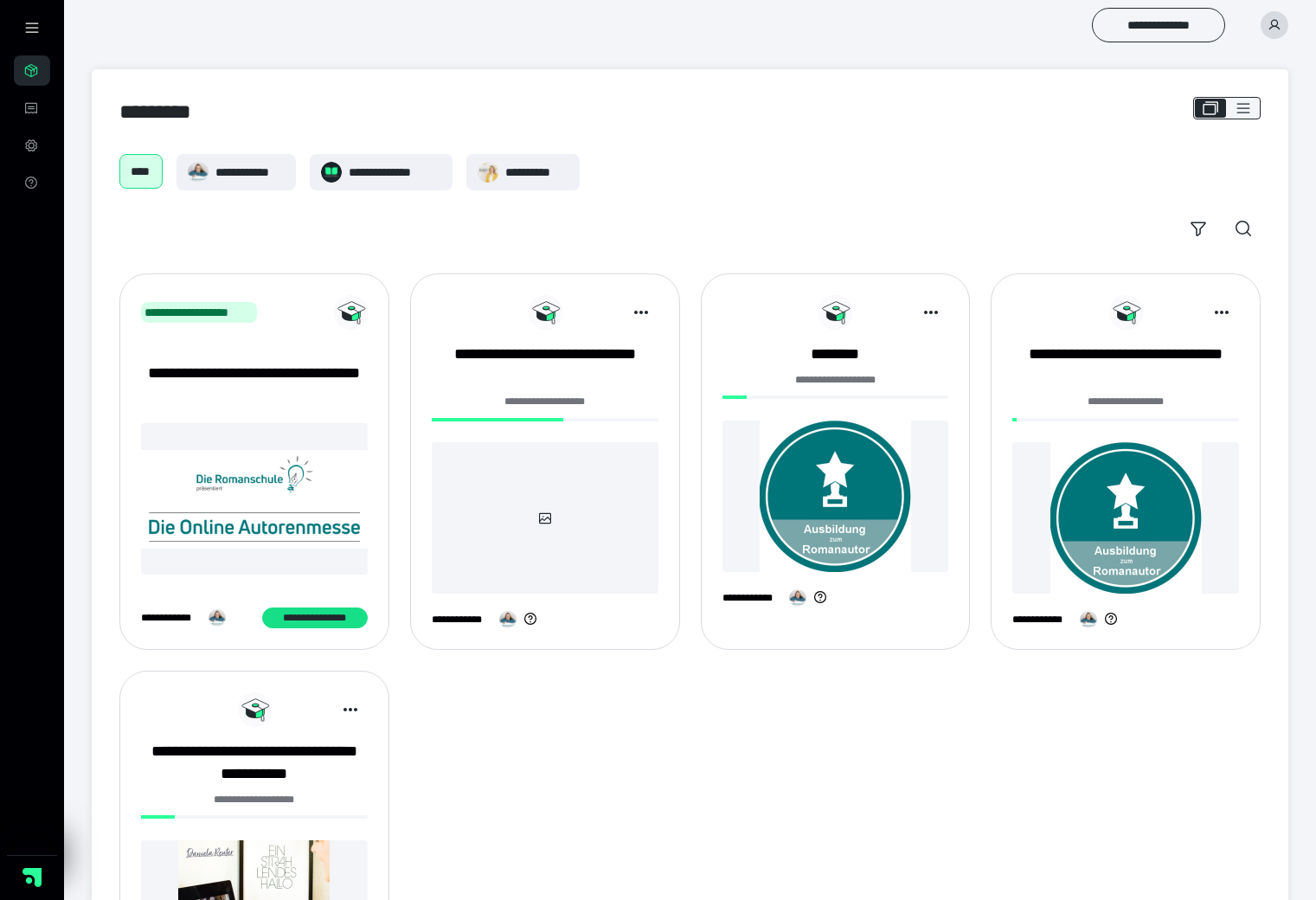 scroll, scrollTop: 0, scrollLeft: 0, axis: both 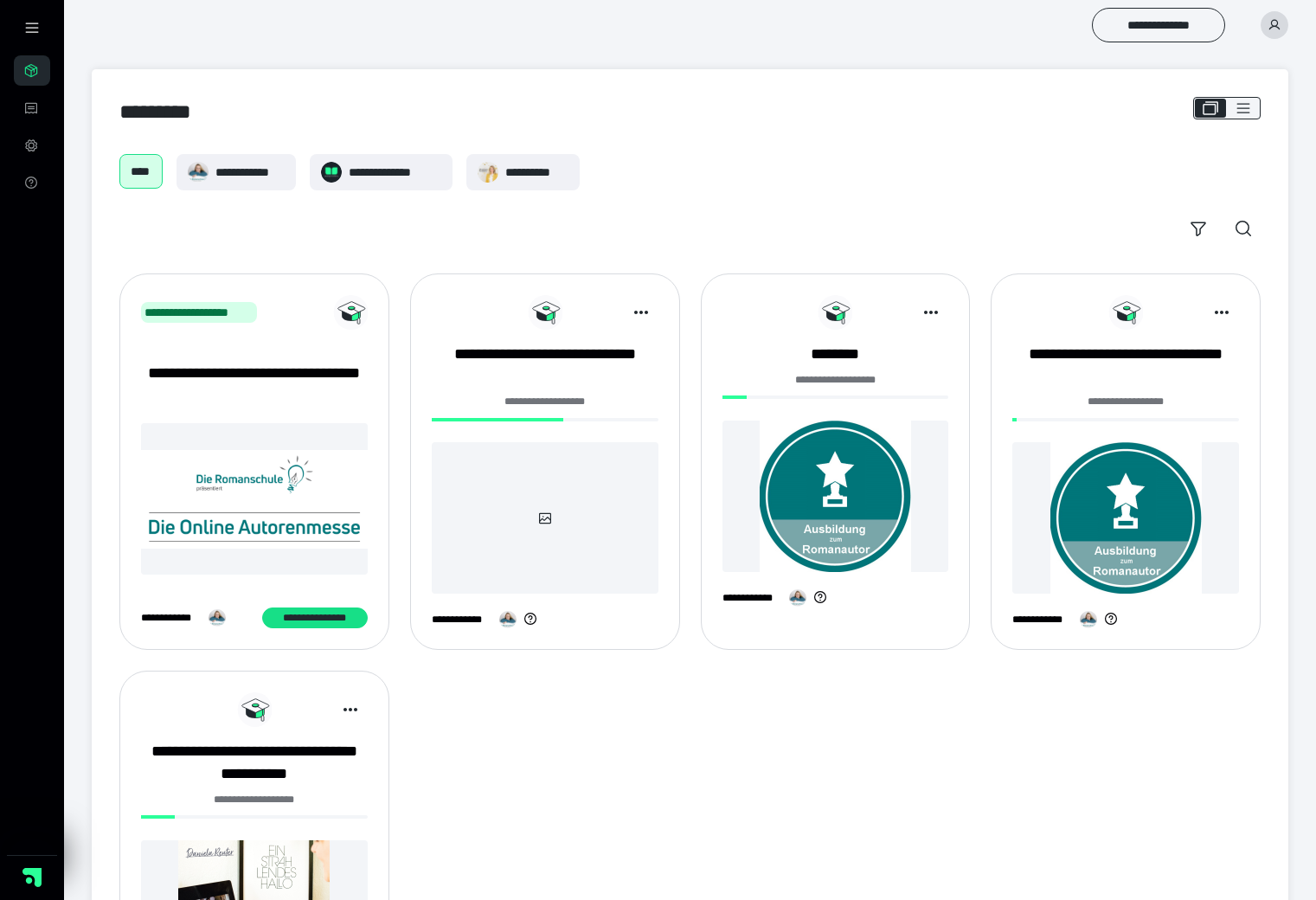 click at bounding box center (1126, 518) 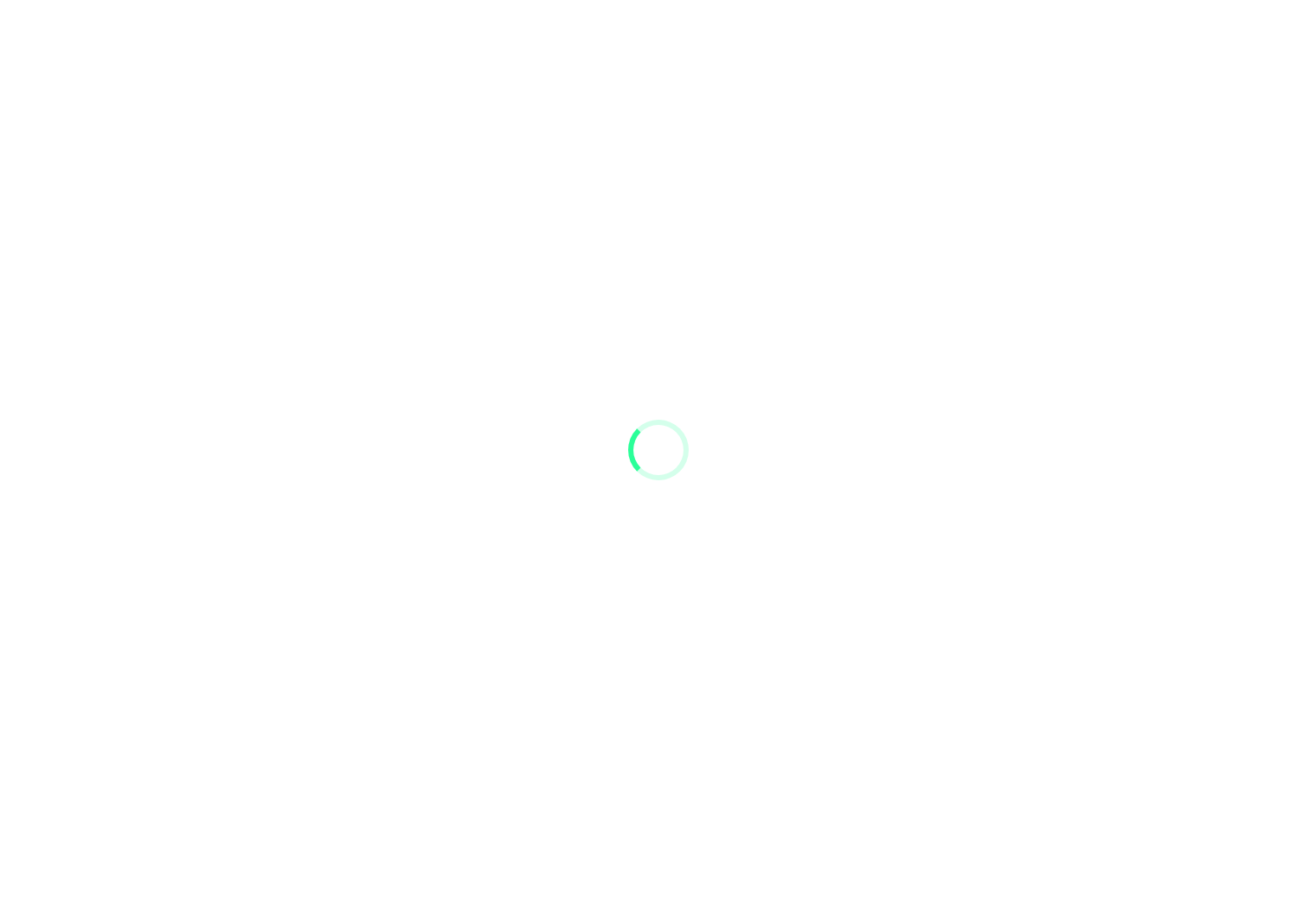 scroll, scrollTop: 0, scrollLeft: 0, axis: both 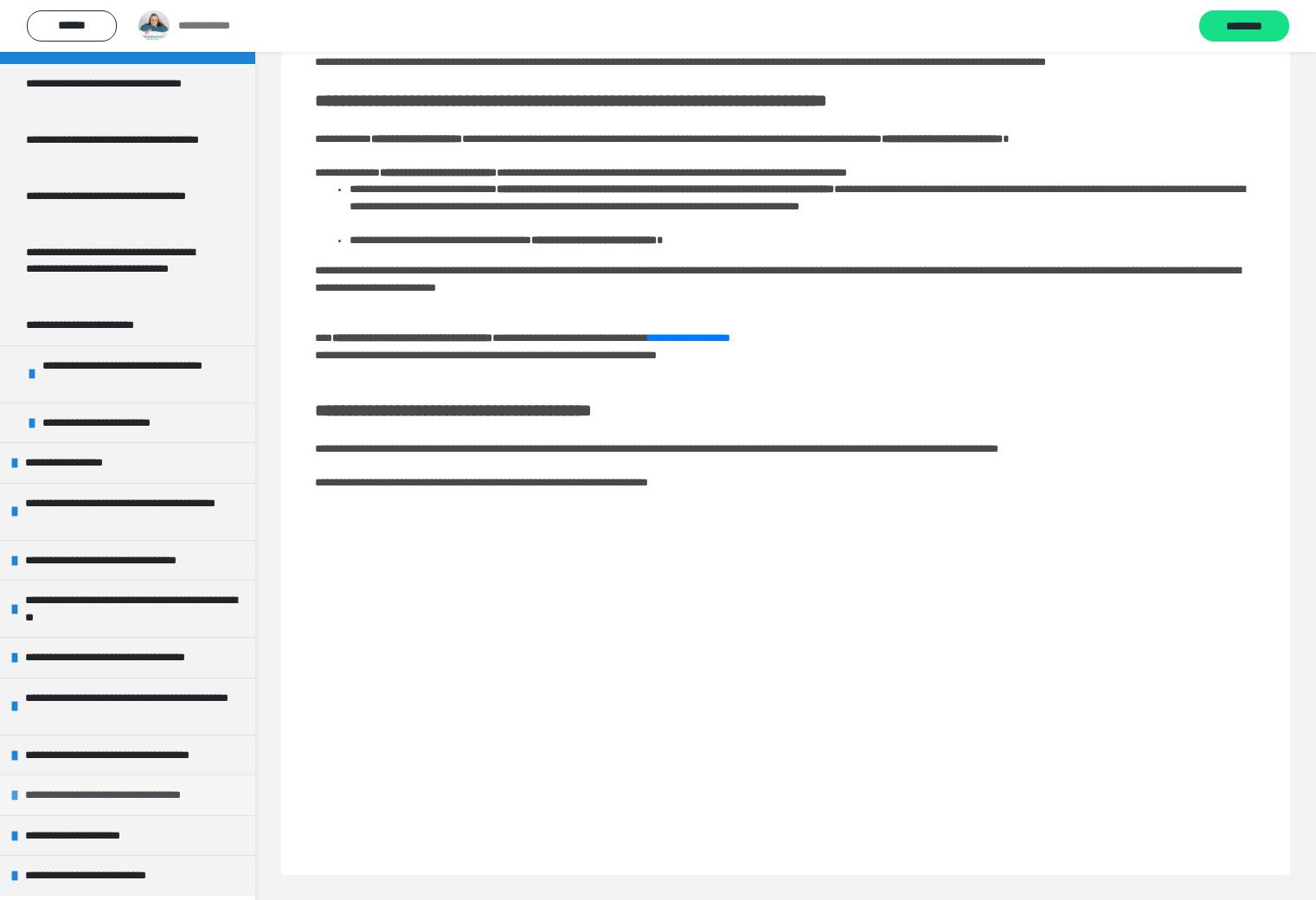 click on "**********" at bounding box center (120, 795) 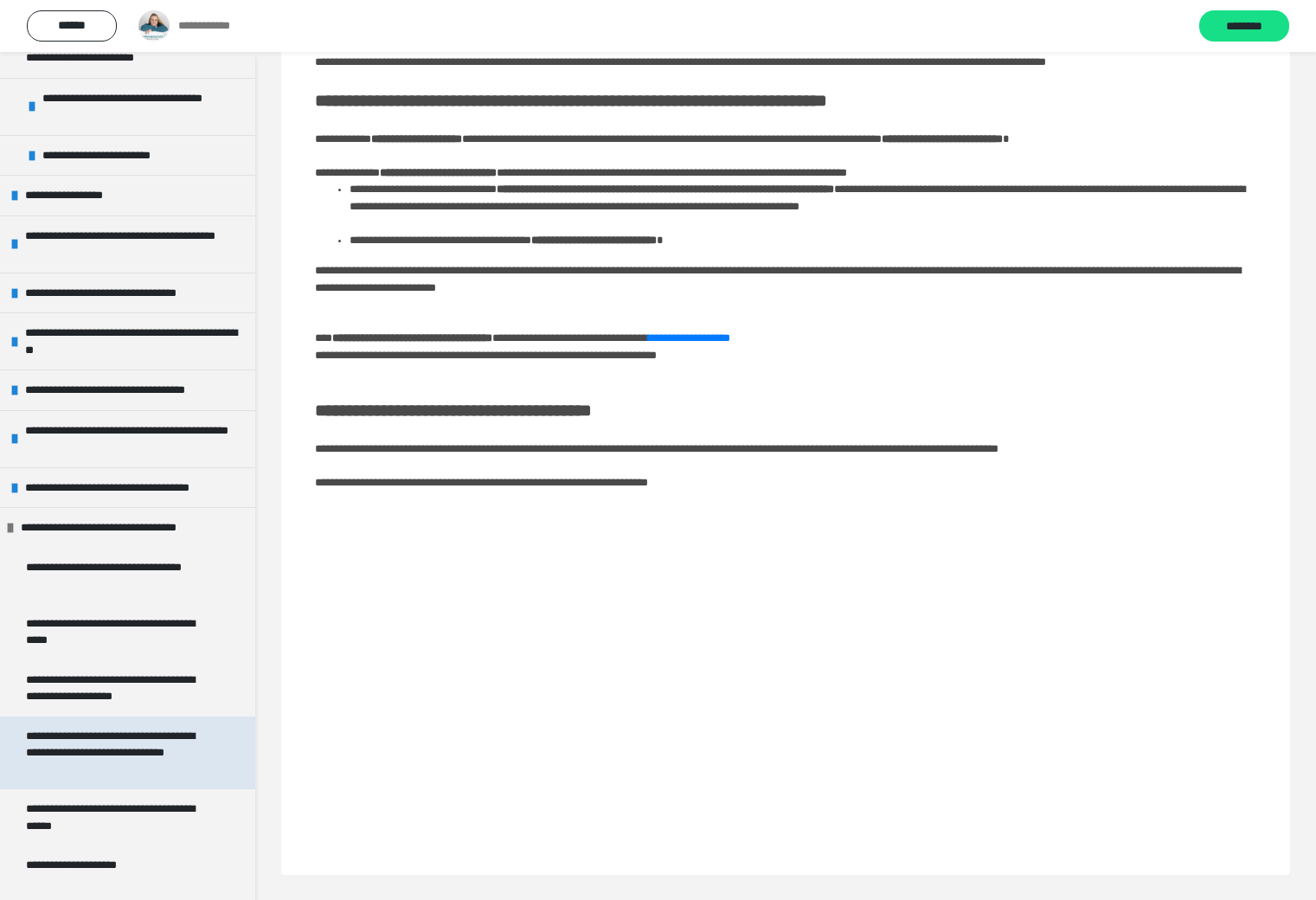 scroll, scrollTop: 463, scrollLeft: 0, axis: vertical 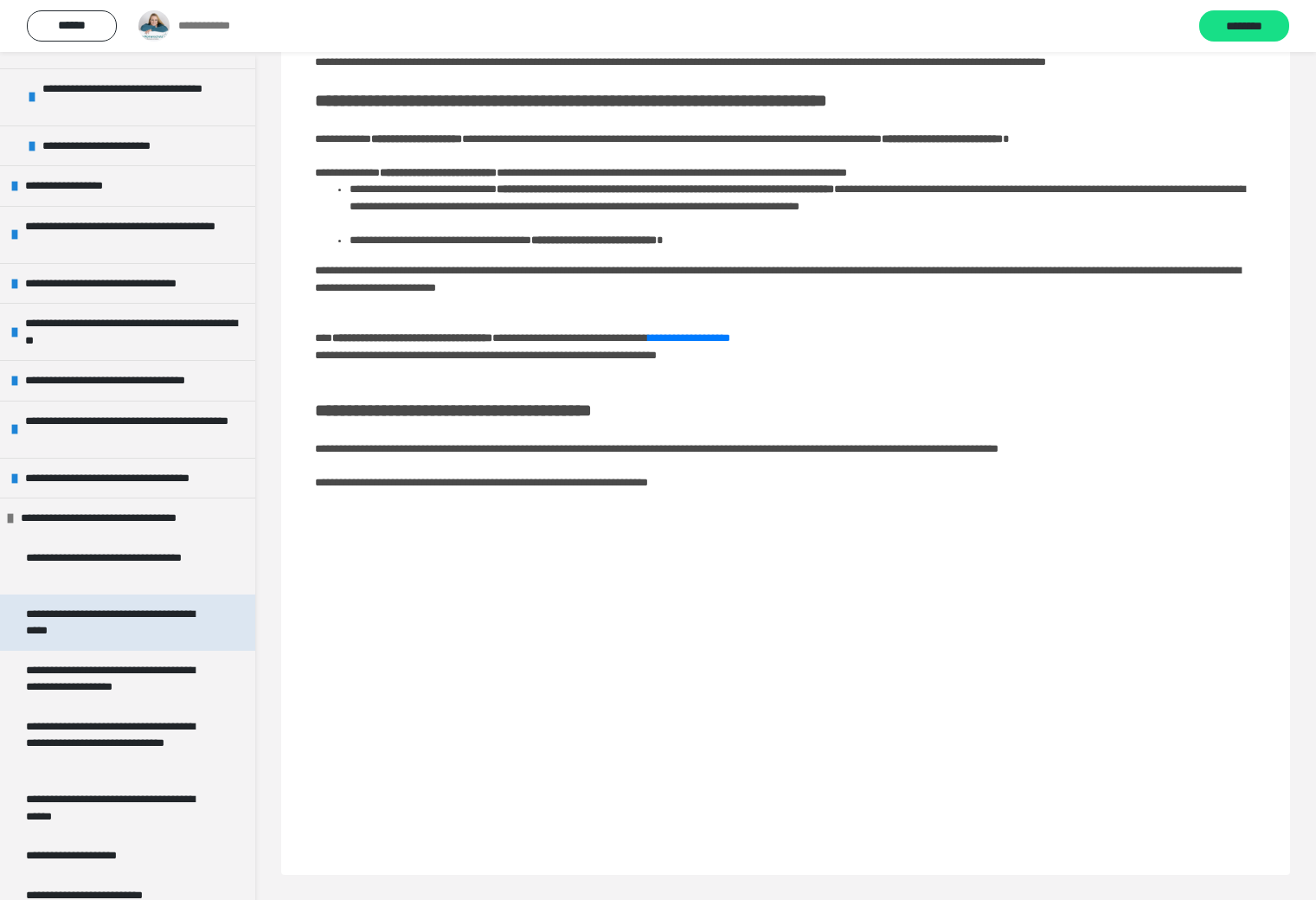 click on "**********" at bounding box center (120, 622) 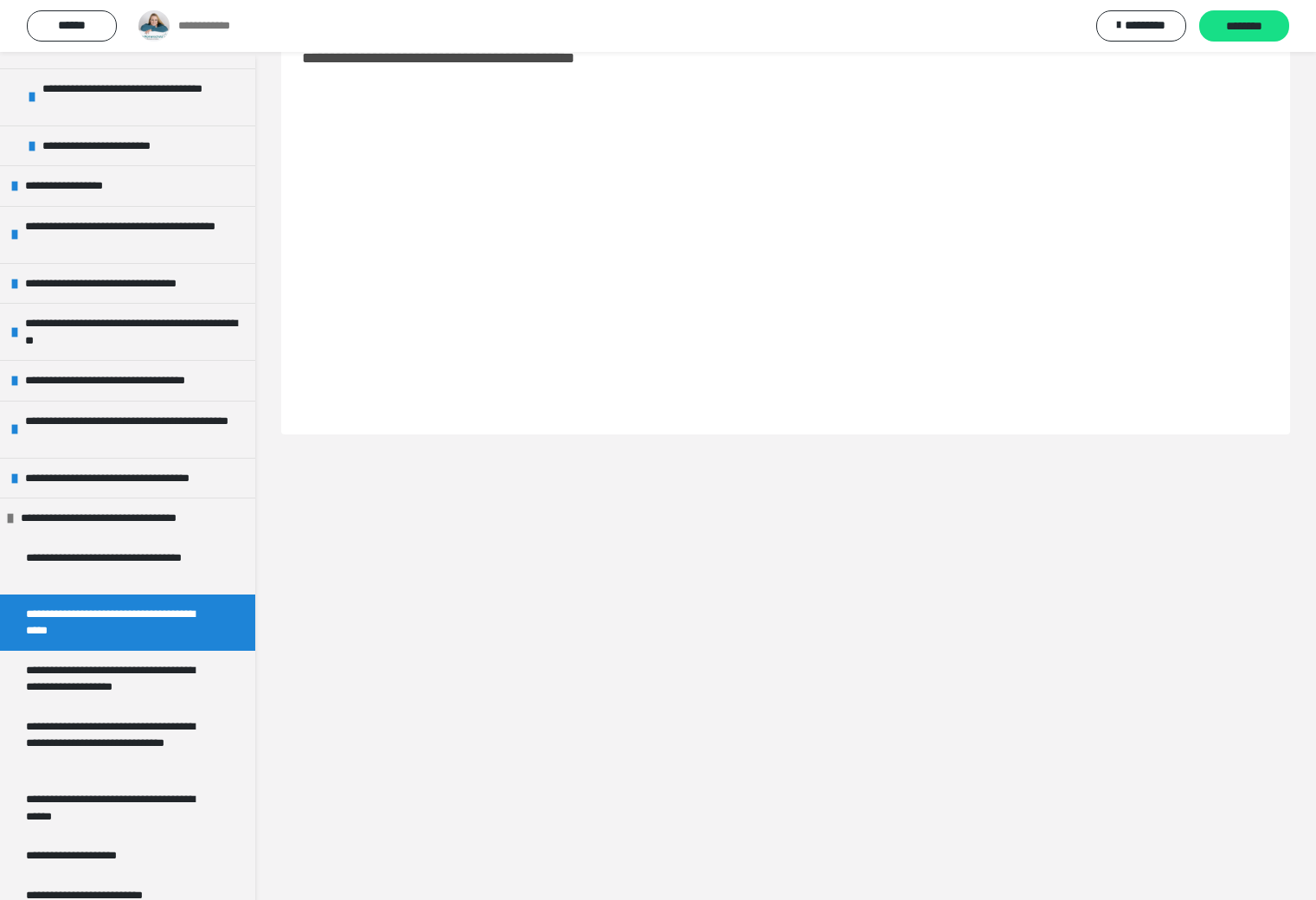 scroll, scrollTop: 52, scrollLeft: 0, axis: vertical 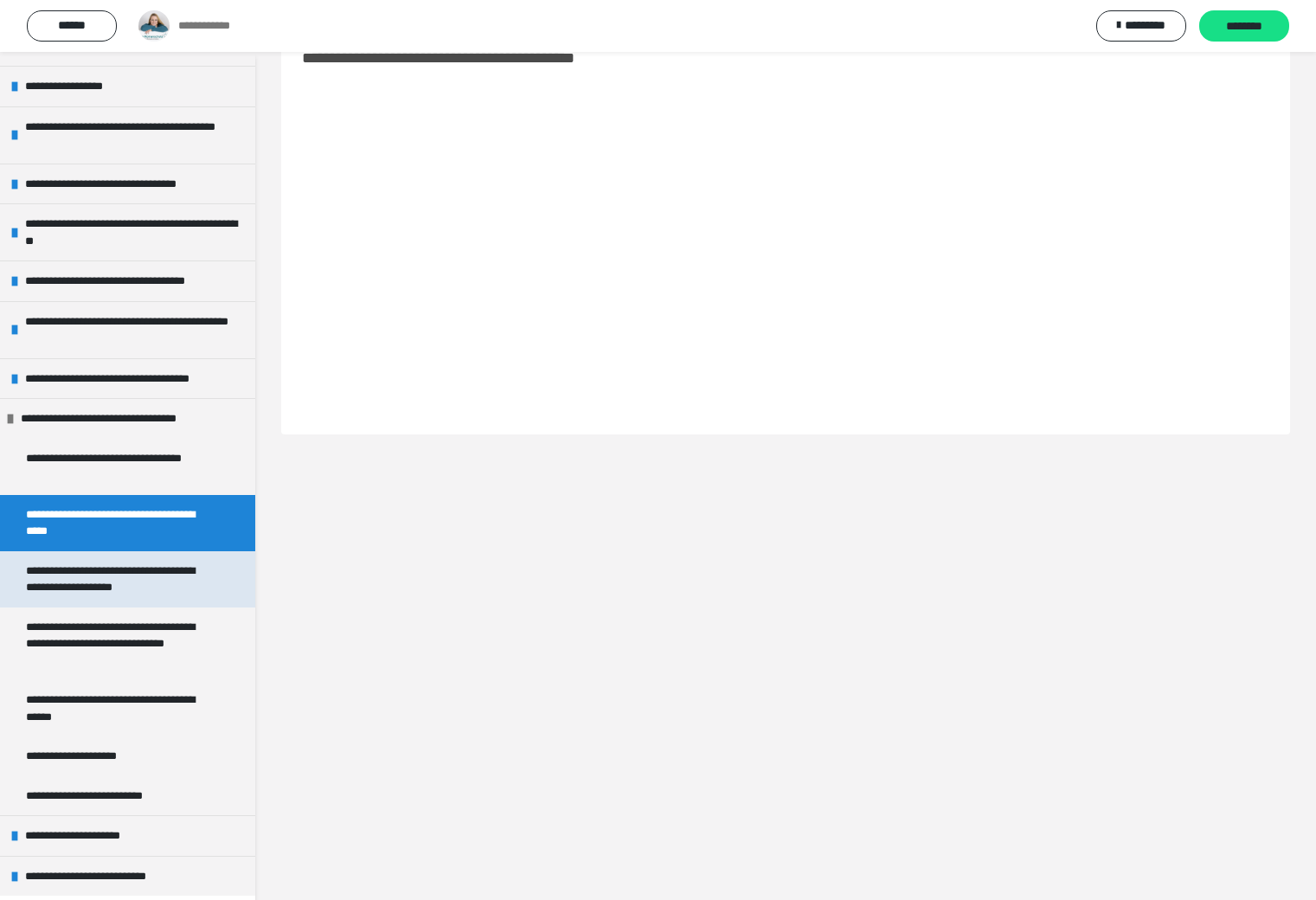 click on "**********" at bounding box center [120, 579] 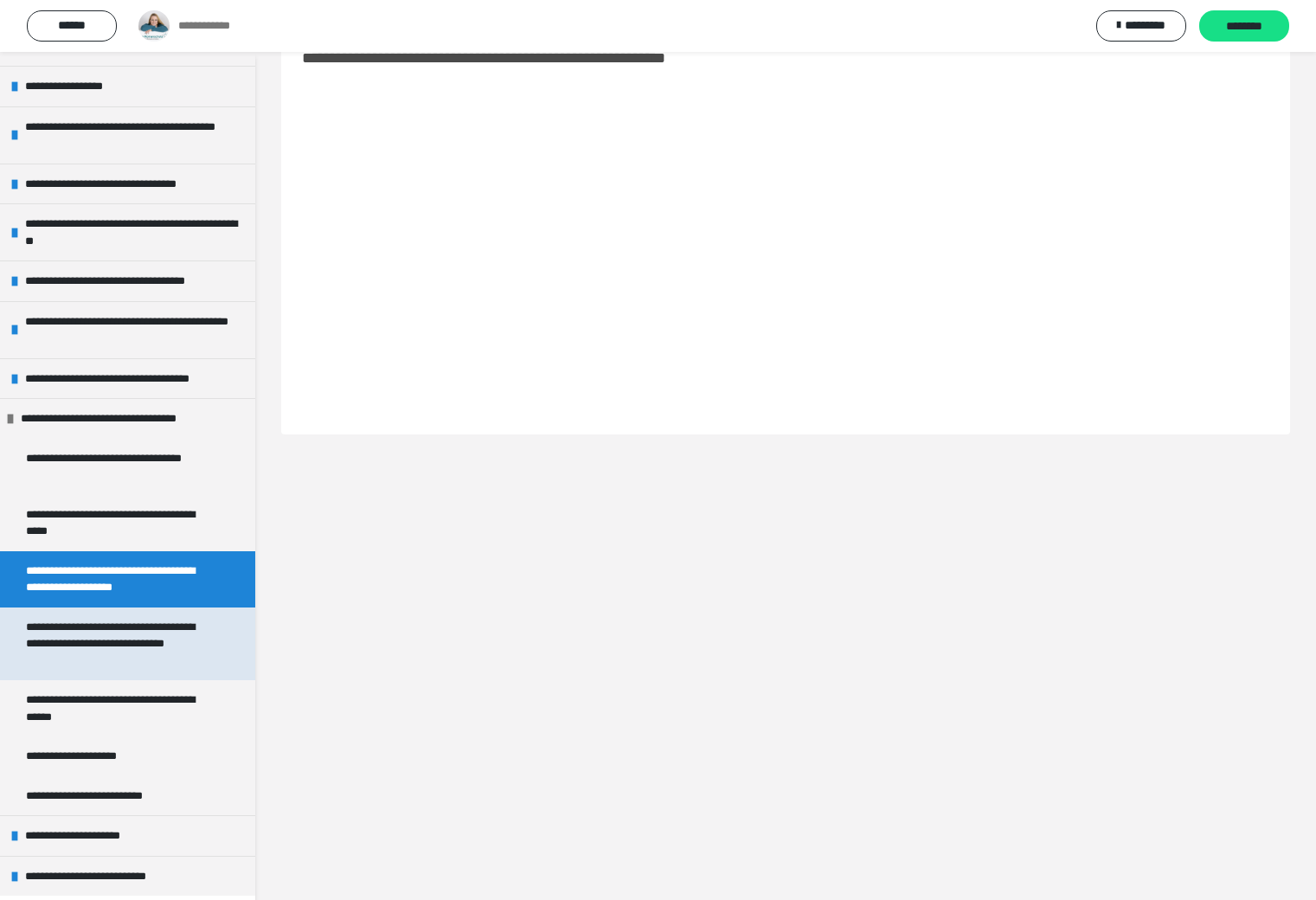 click on "**********" at bounding box center [120, 644] 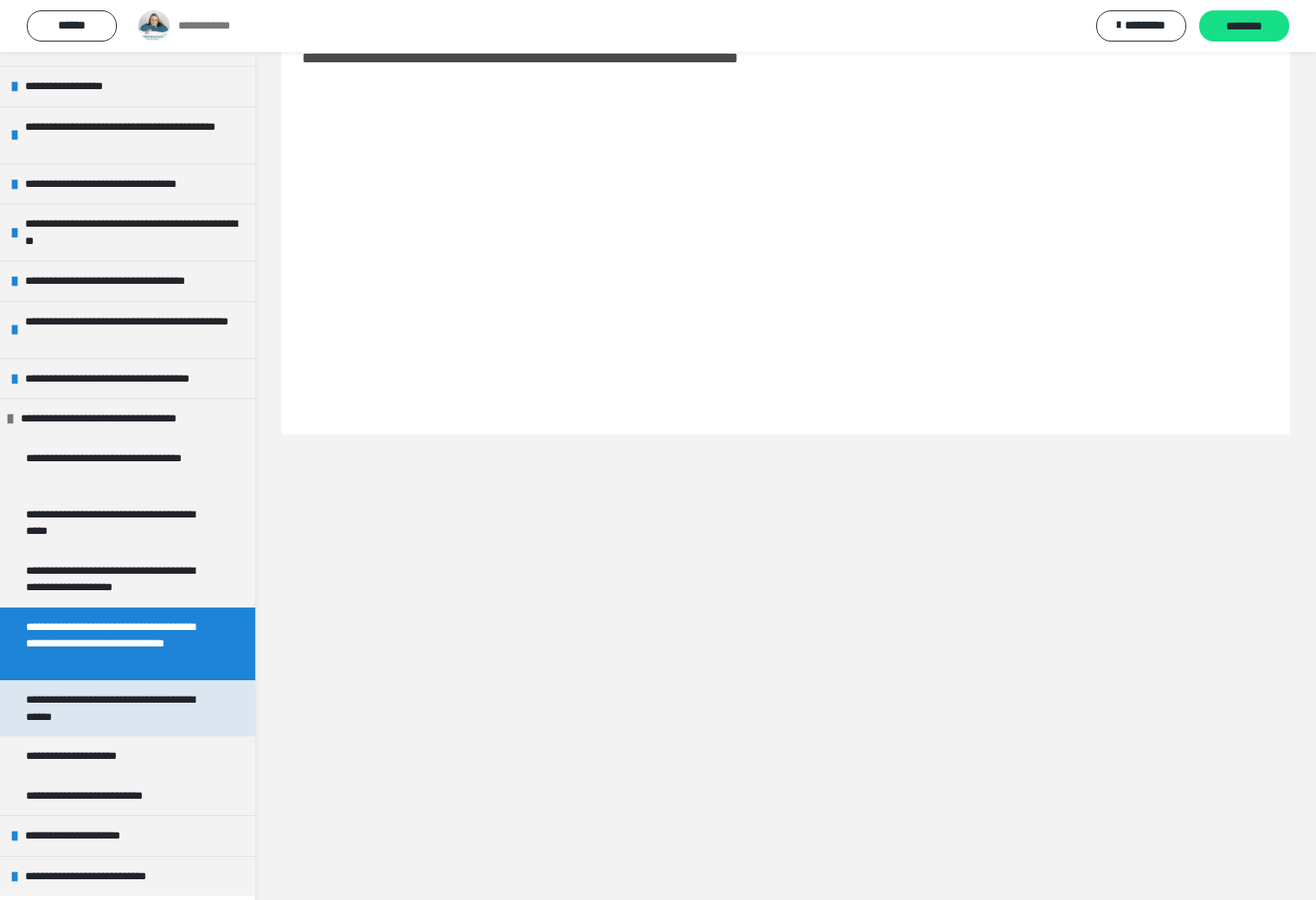 click on "**********" at bounding box center (120, 708) 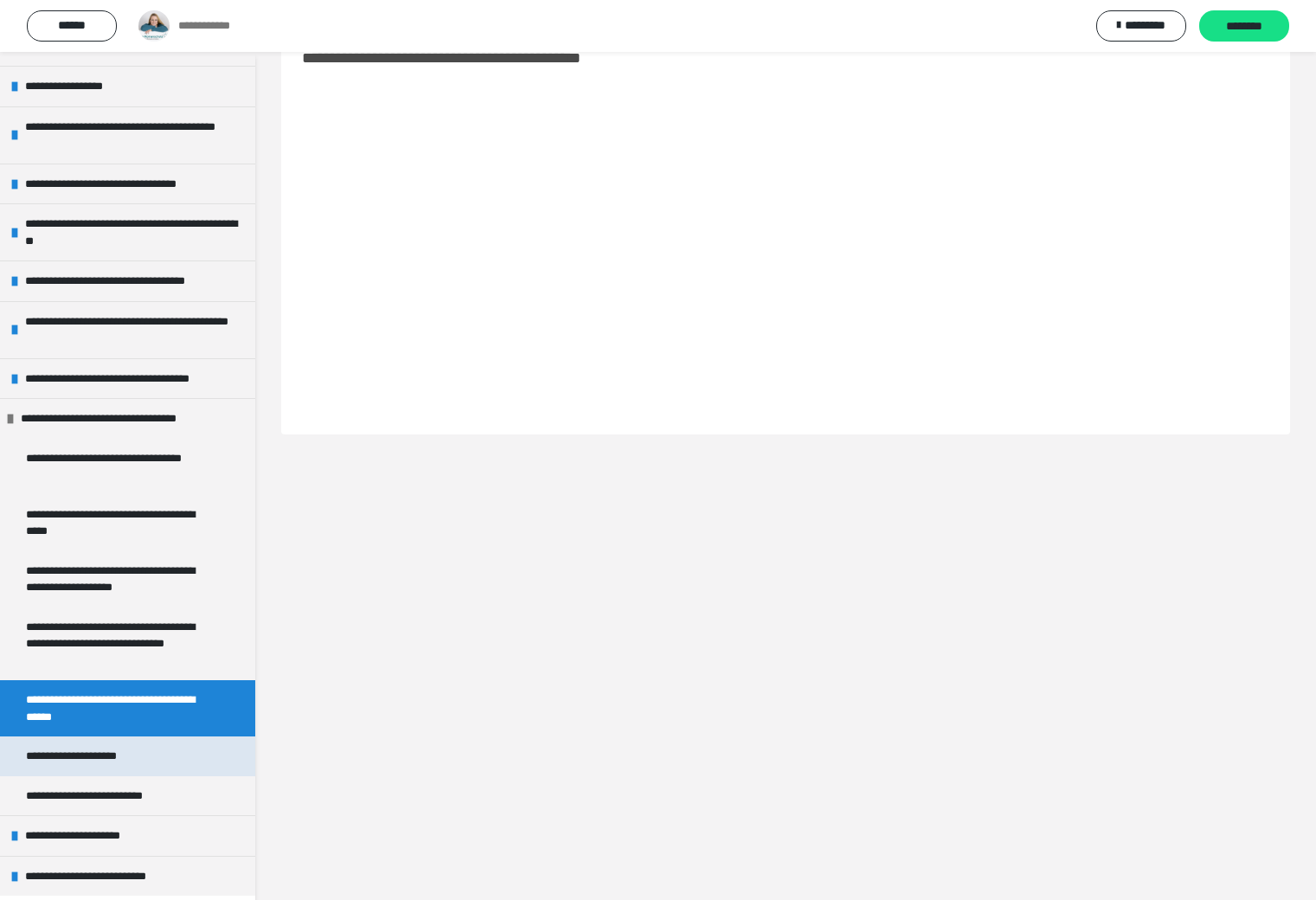 click on "**********" at bounding box center (89, 756) 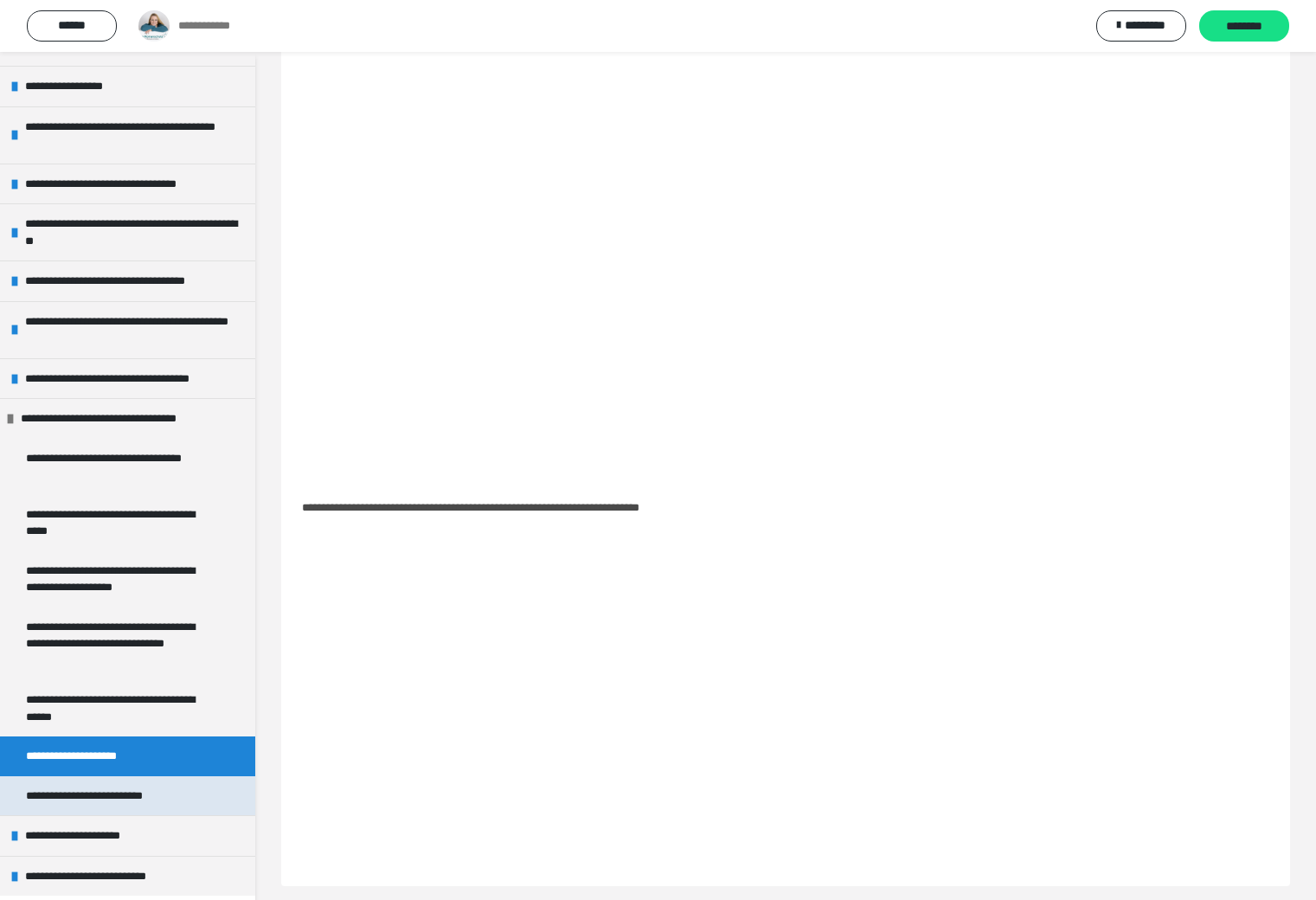 scroll, scrollTop: 106, scrollLeft: 0, axis: vertical 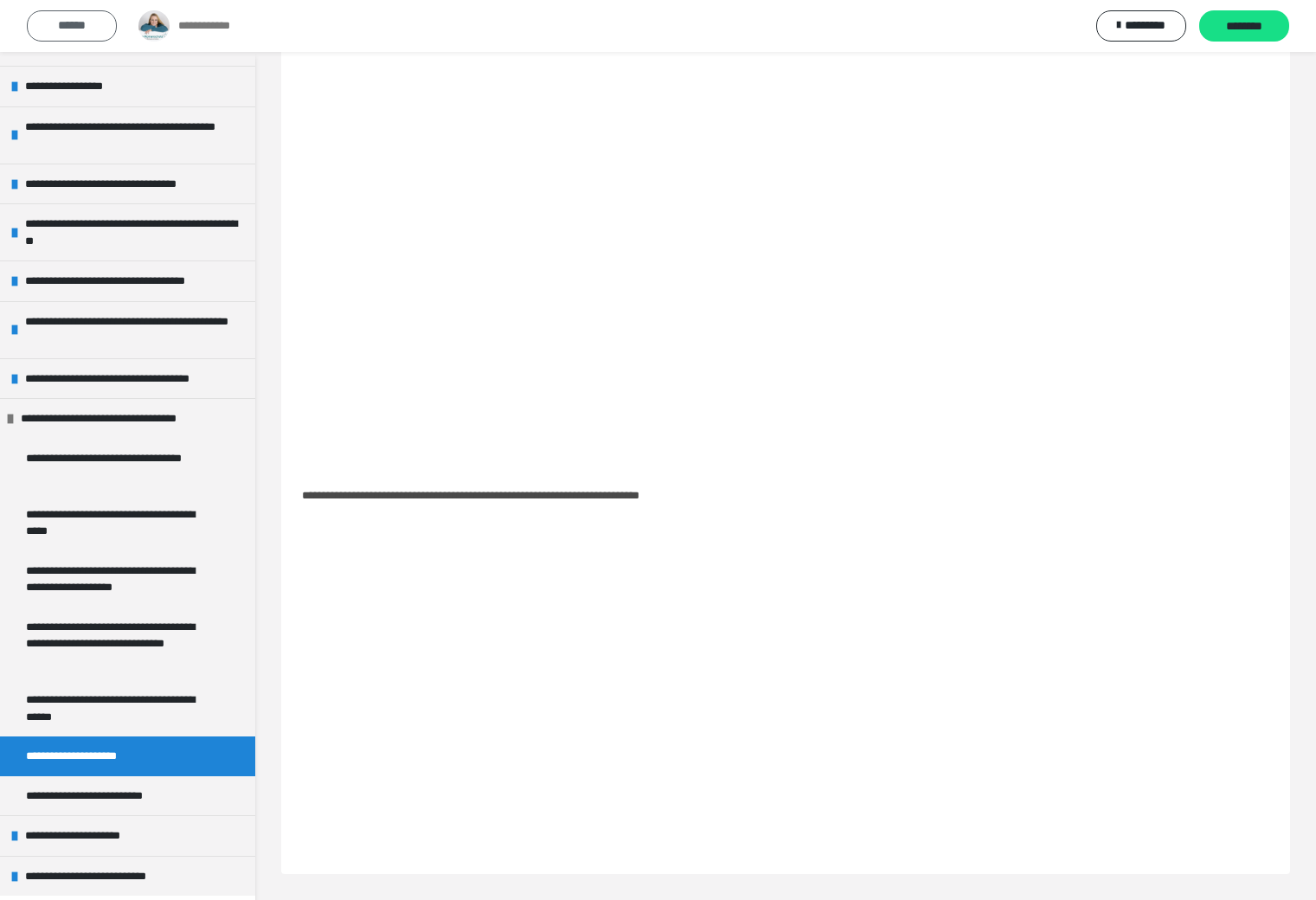 click on "******" at bounding box center [72, 26] 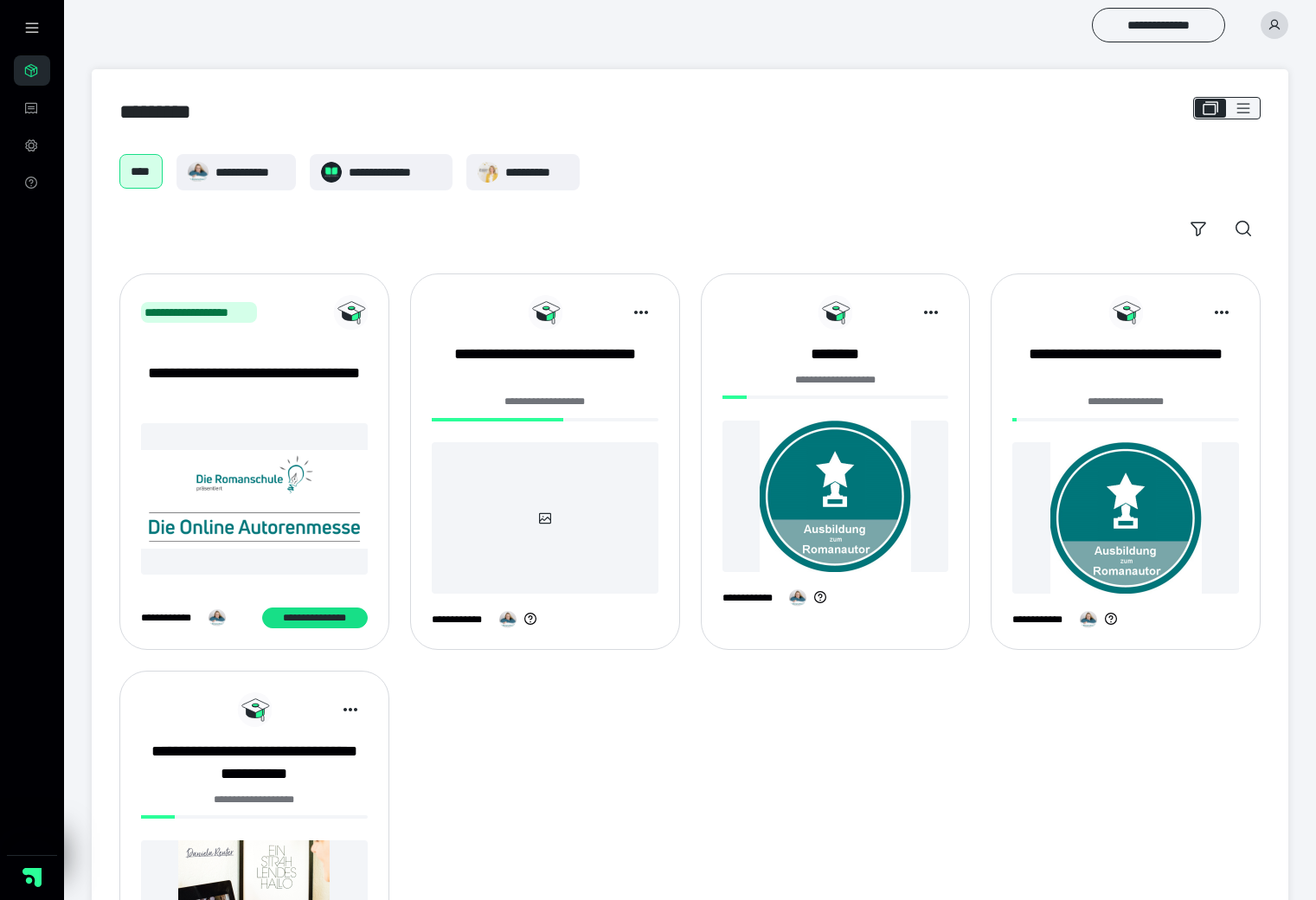 scroll, scrollTop: 0, scrollLeft: 0, axis: both 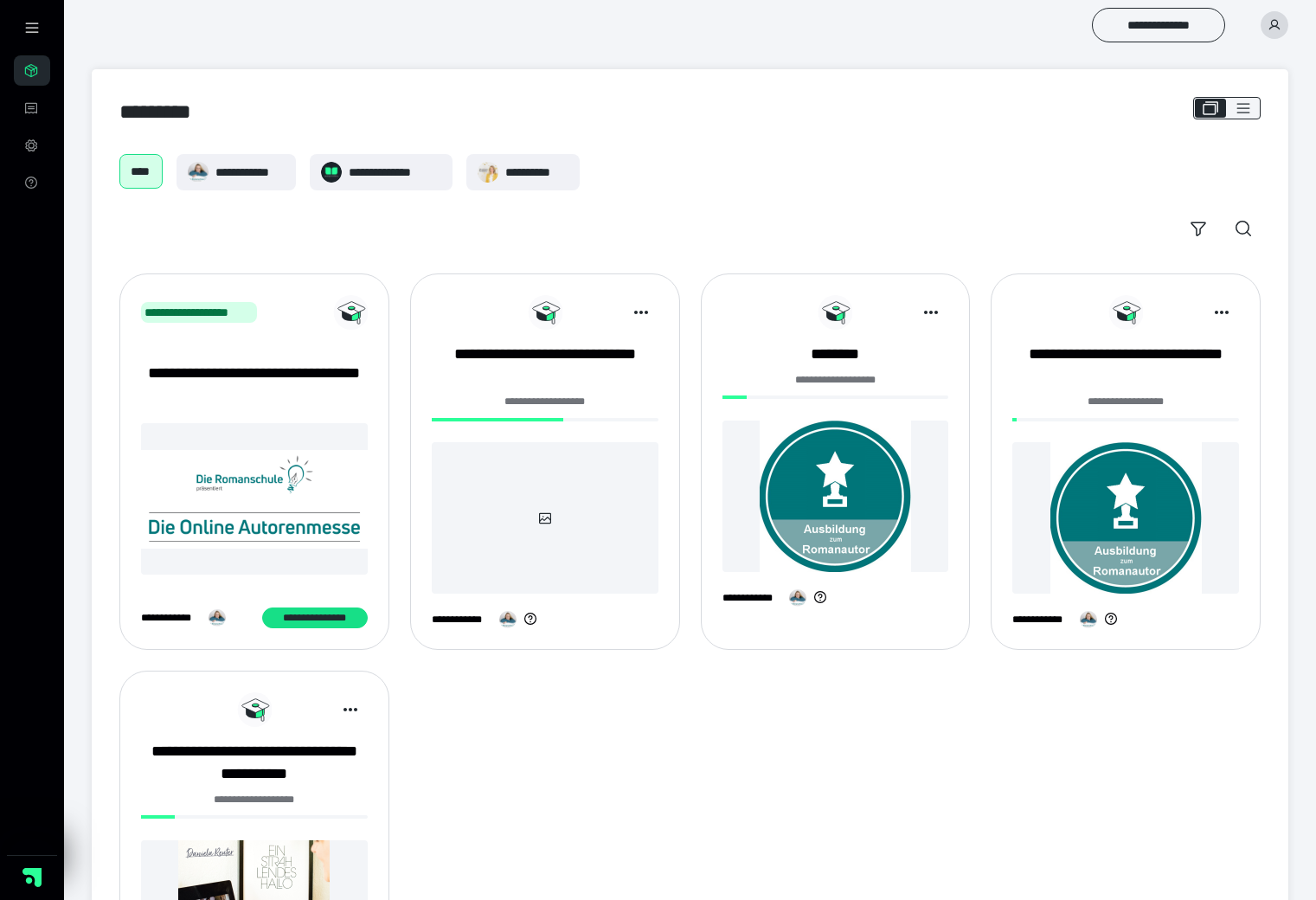 click 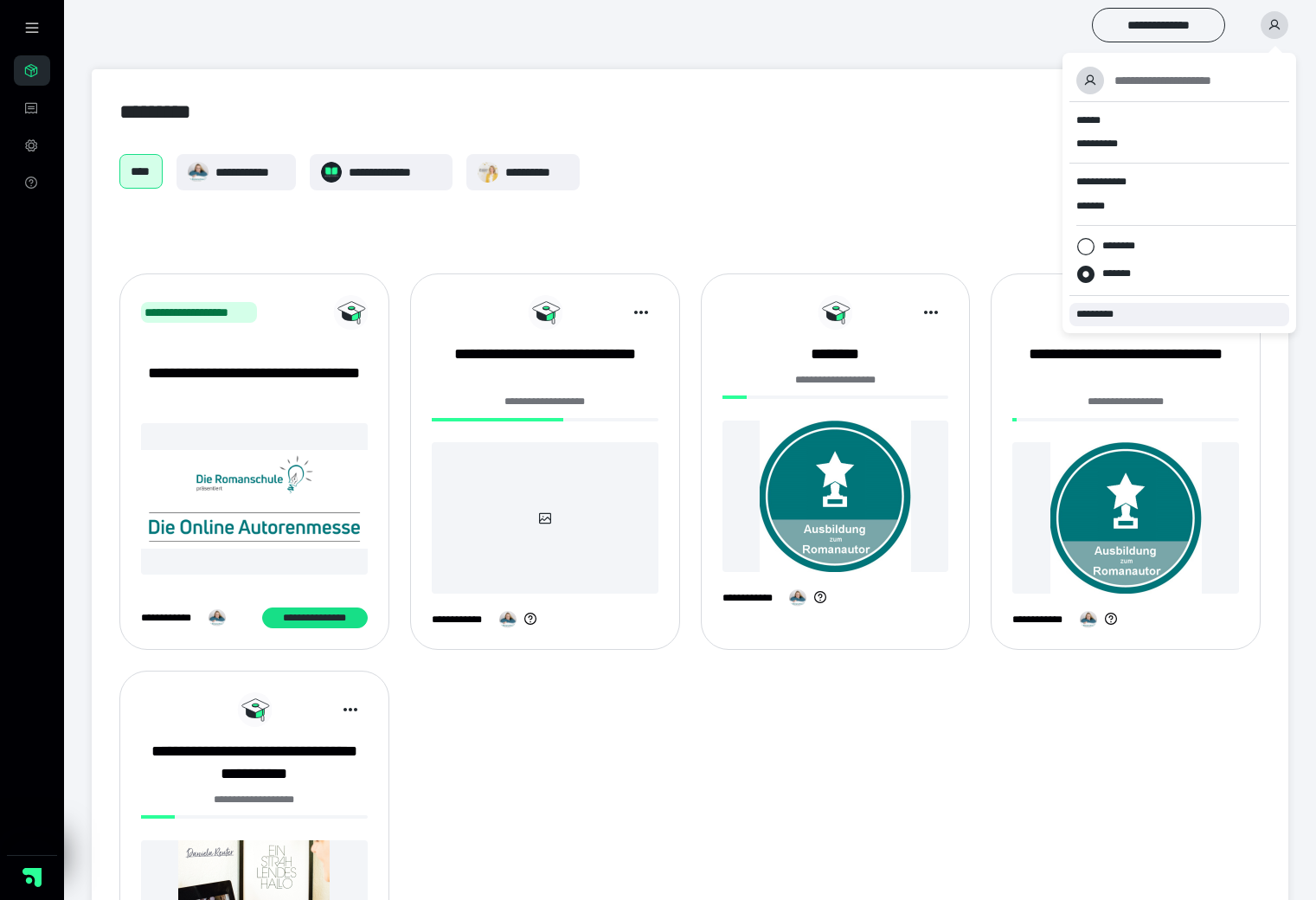 click on "*********" at bounding box center (1179, 314) 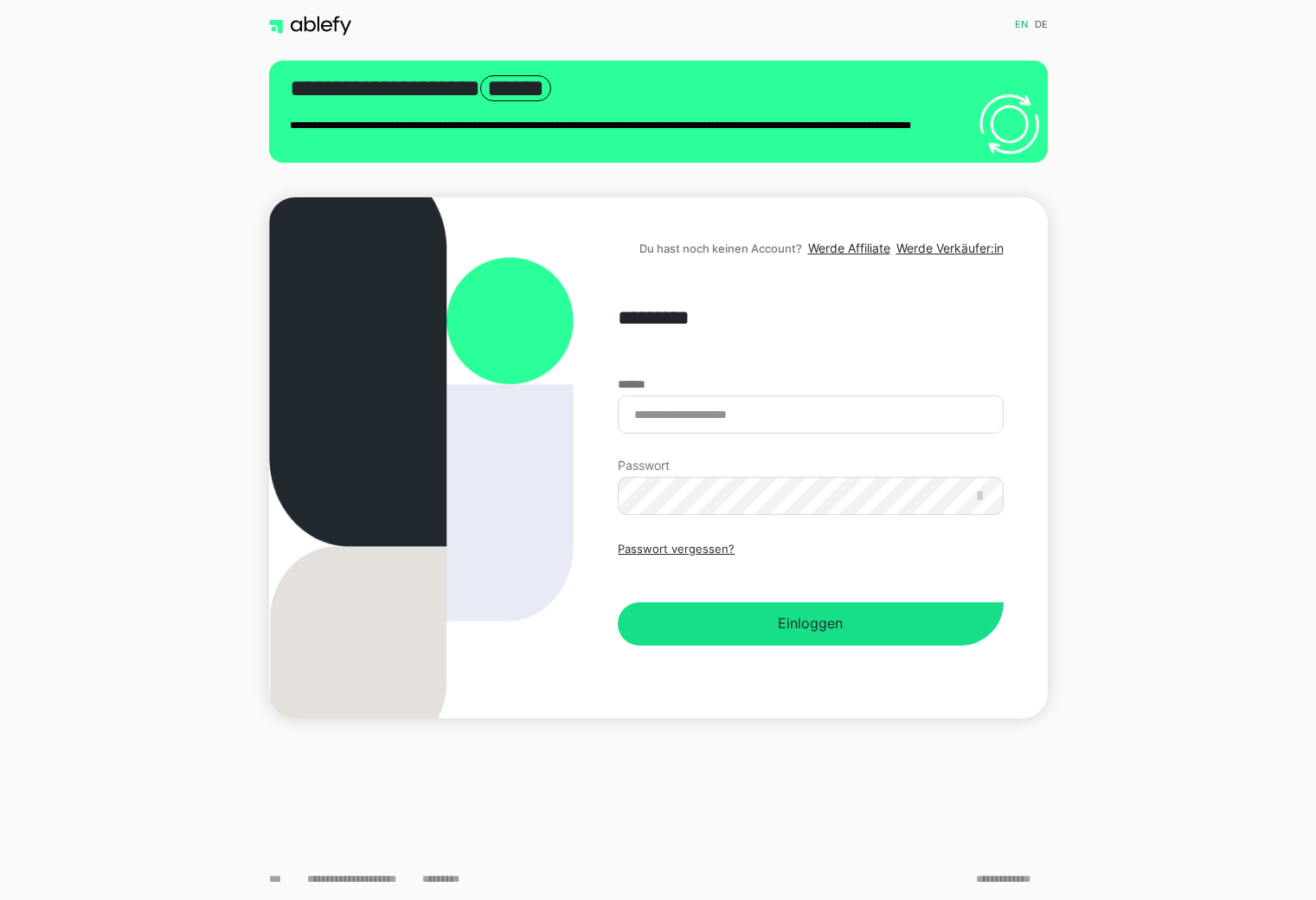 scroll, scrollTop: 0, scrollLeft: 0, axis: both 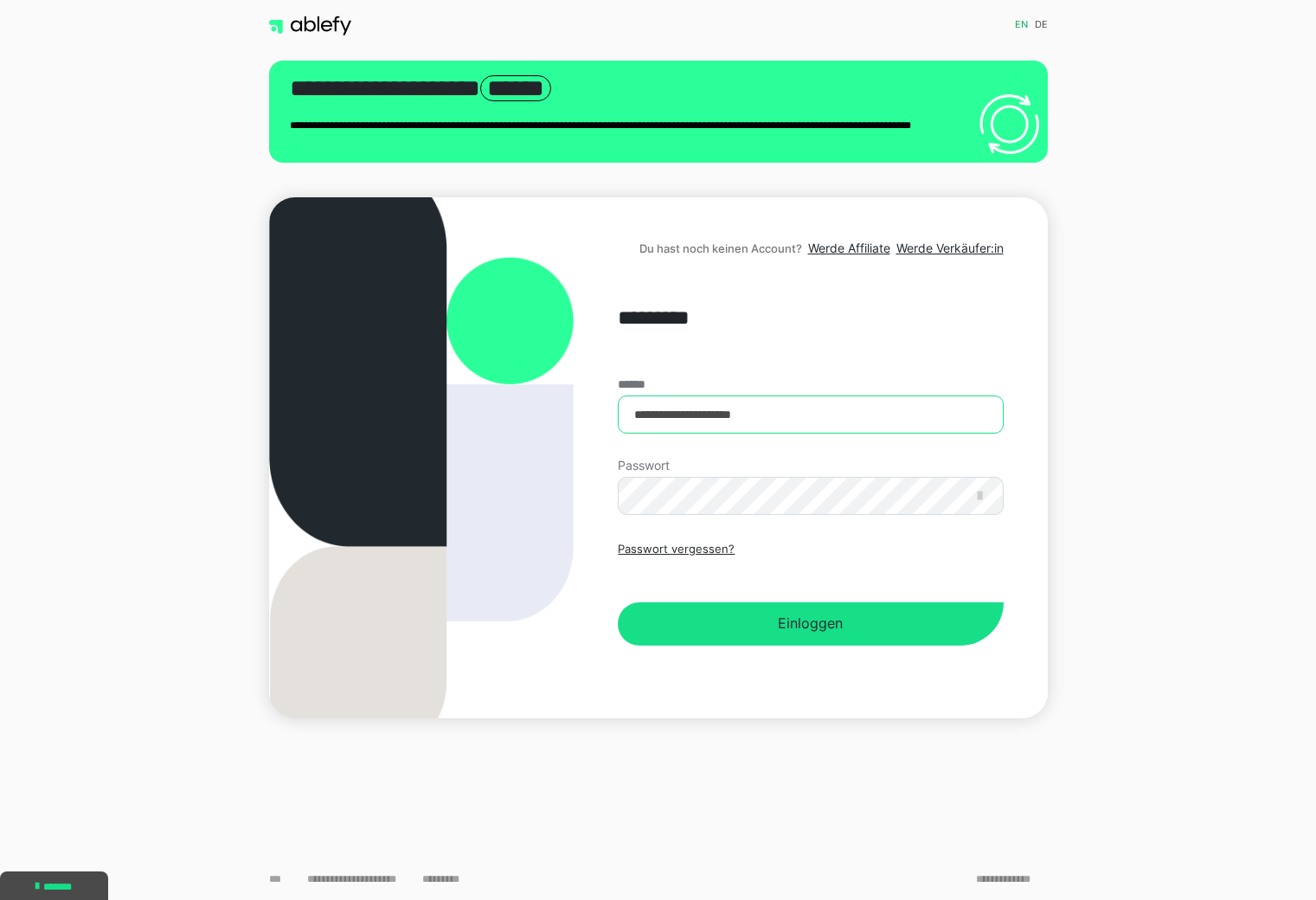 click on "**********" at bounding box center (810, 415) 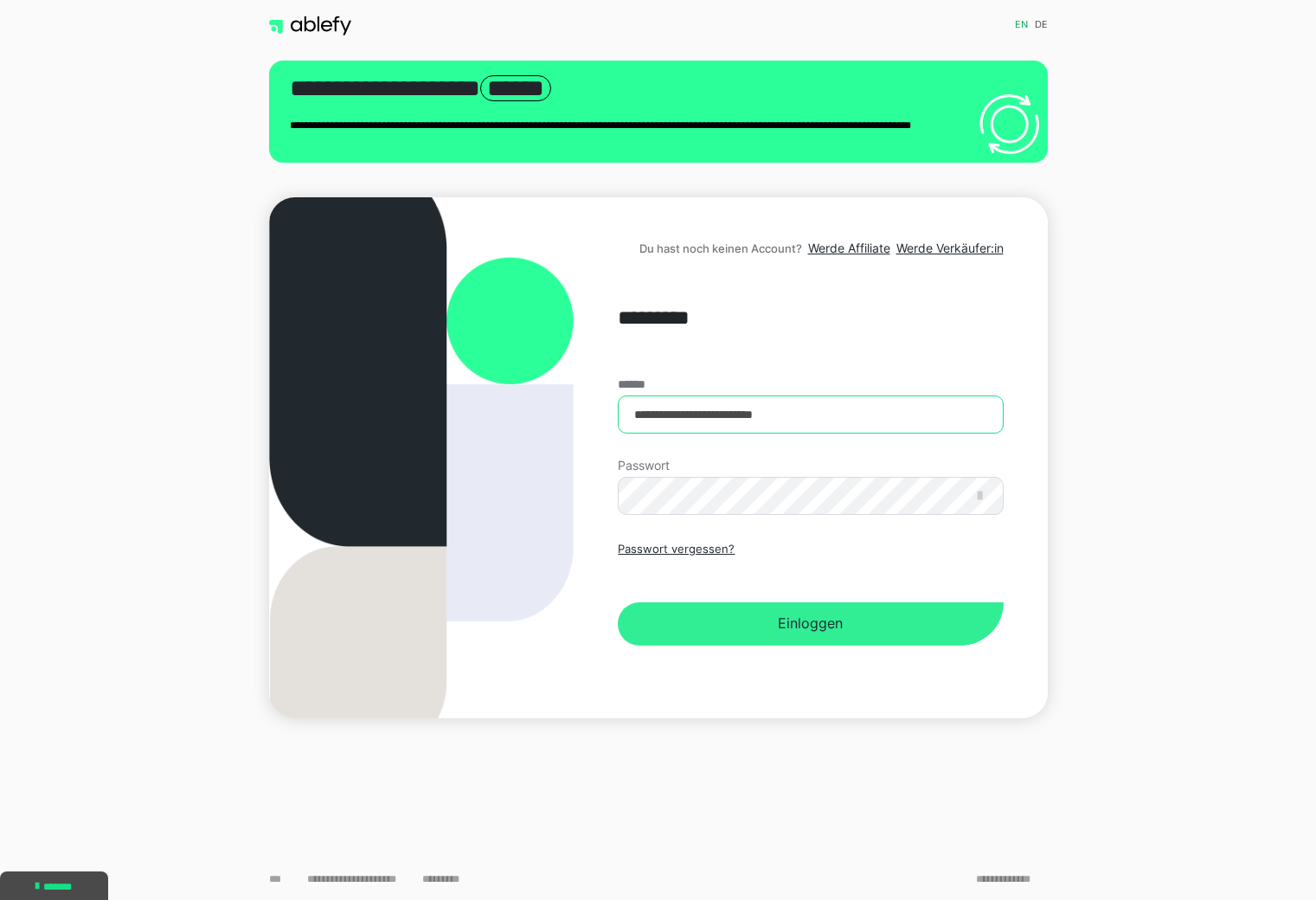 type on "**********" 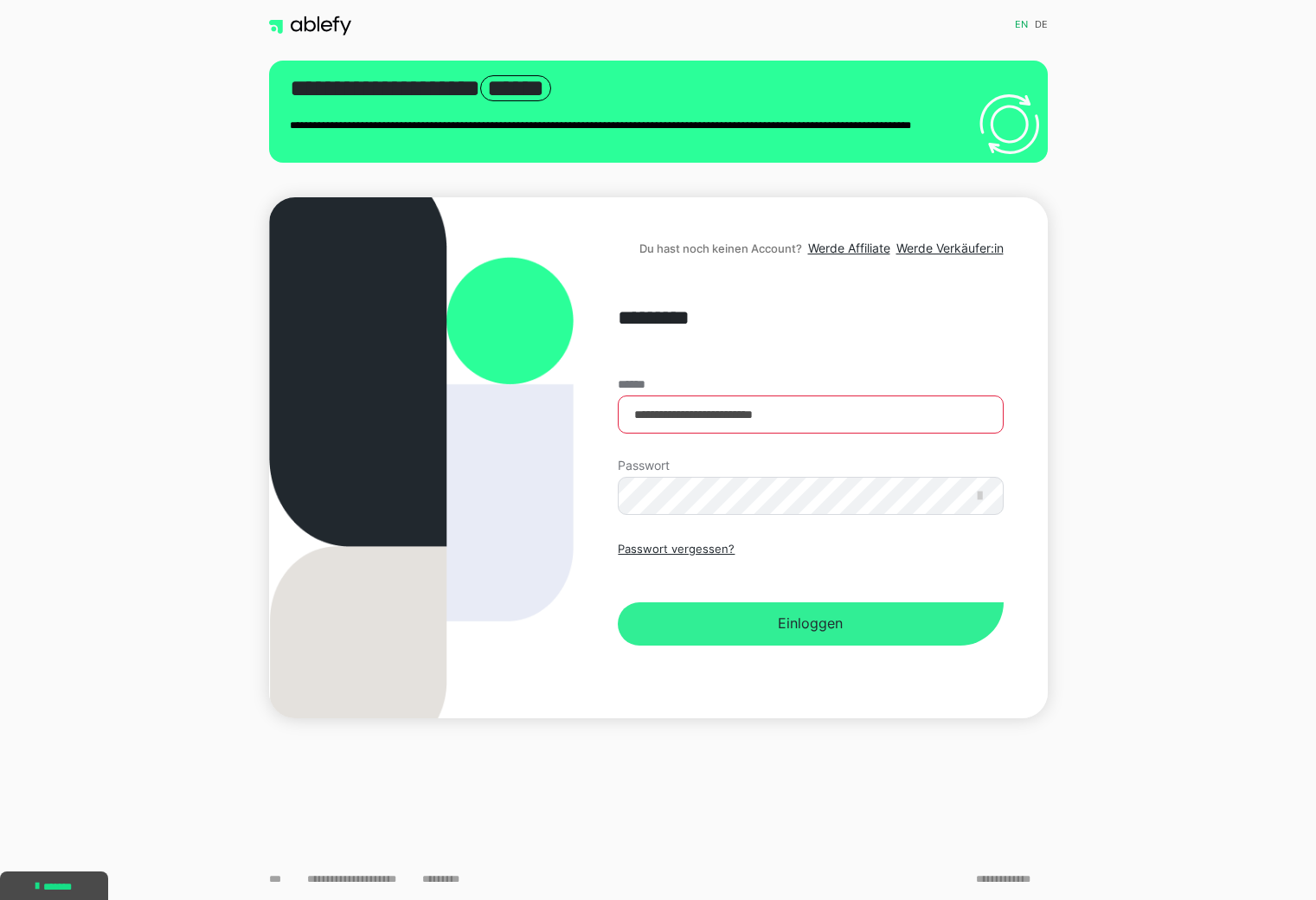 click on "Einloggen" at bounding box center [810, 624] 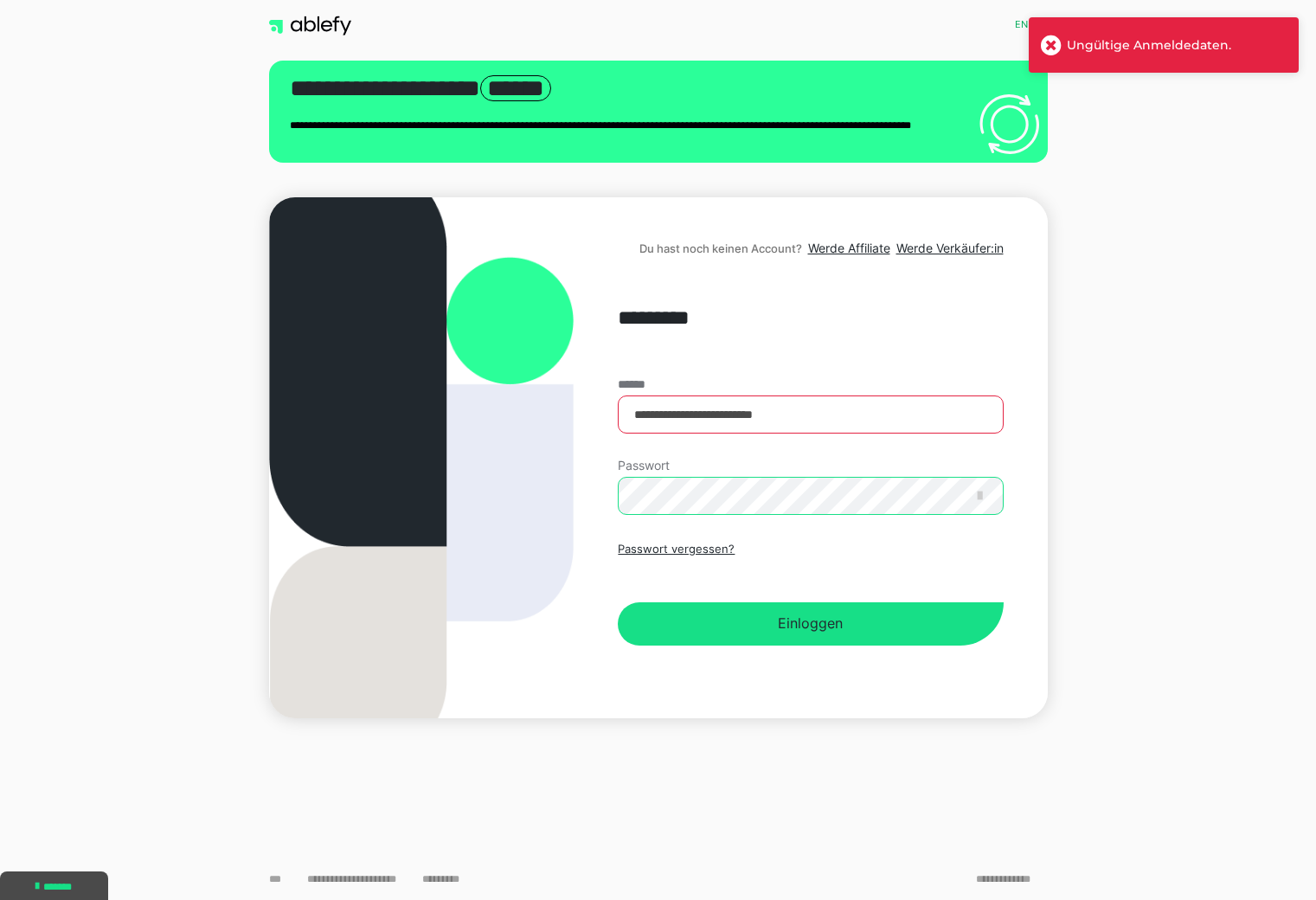 scroll, scrollTop: 0, scrollLeft: 0, axis: both 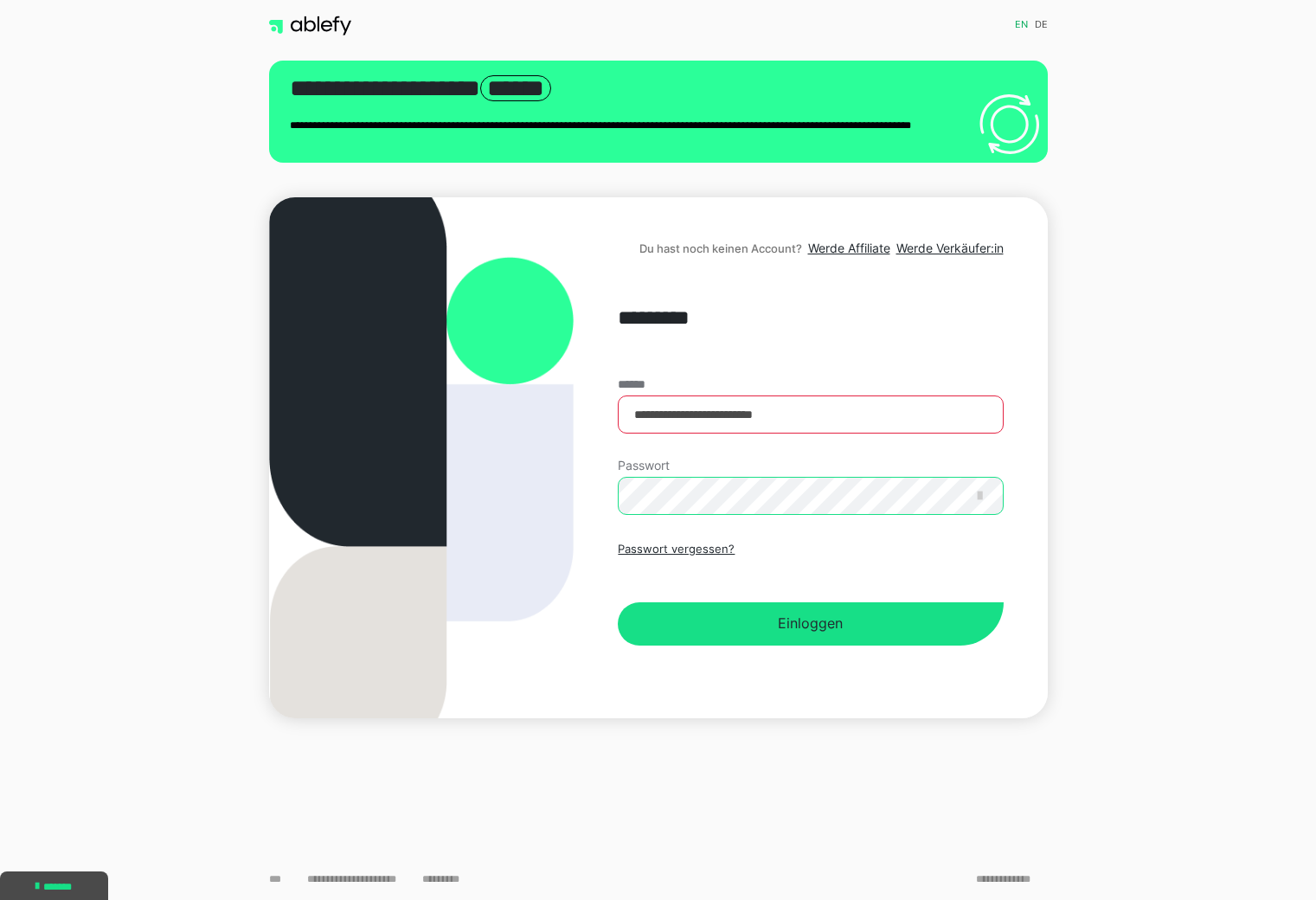 click on "Einloggen" at bounding box center [810, 624] 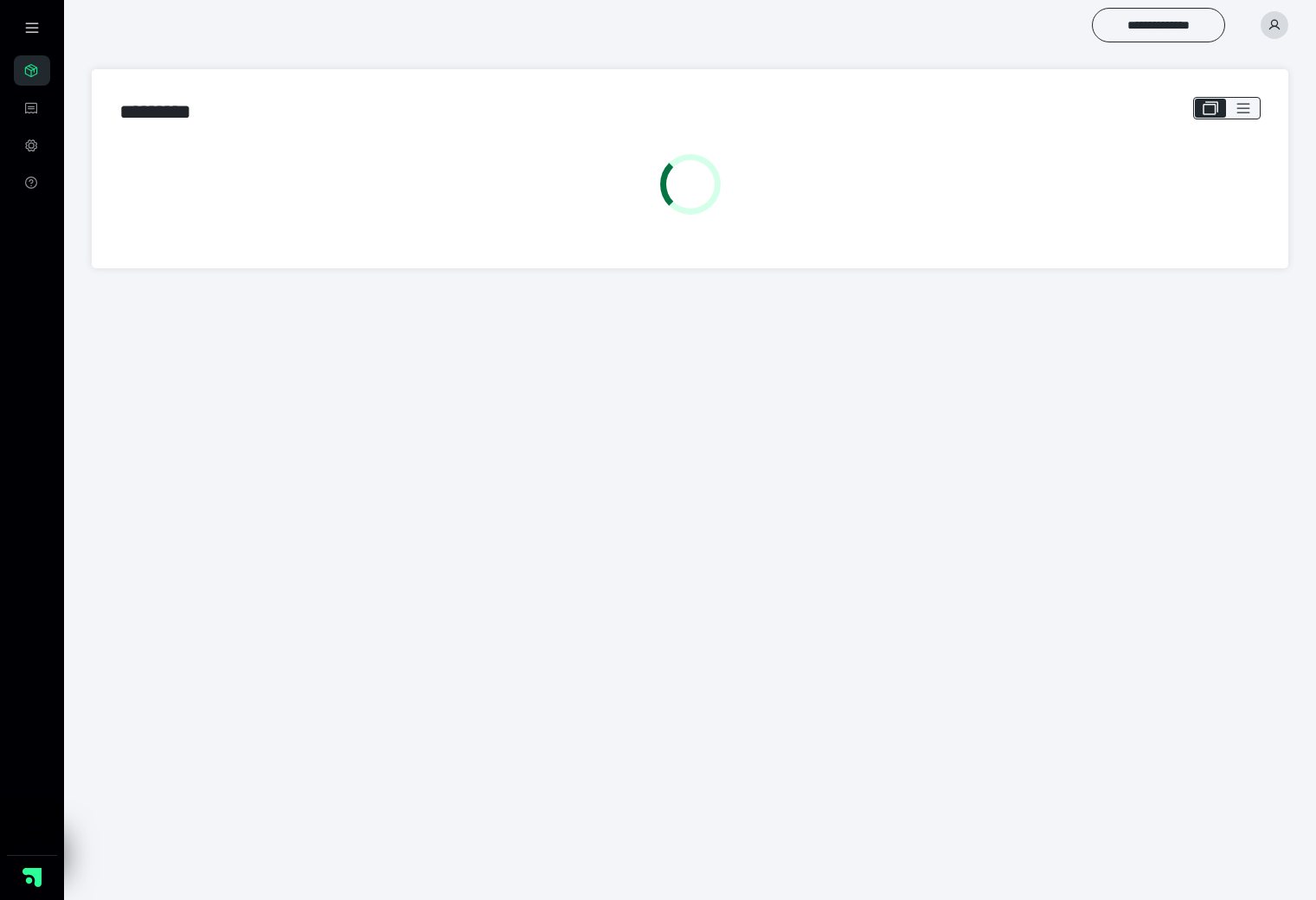 scroll, scrollTop: 0, scrollLeft: 0, axis: both 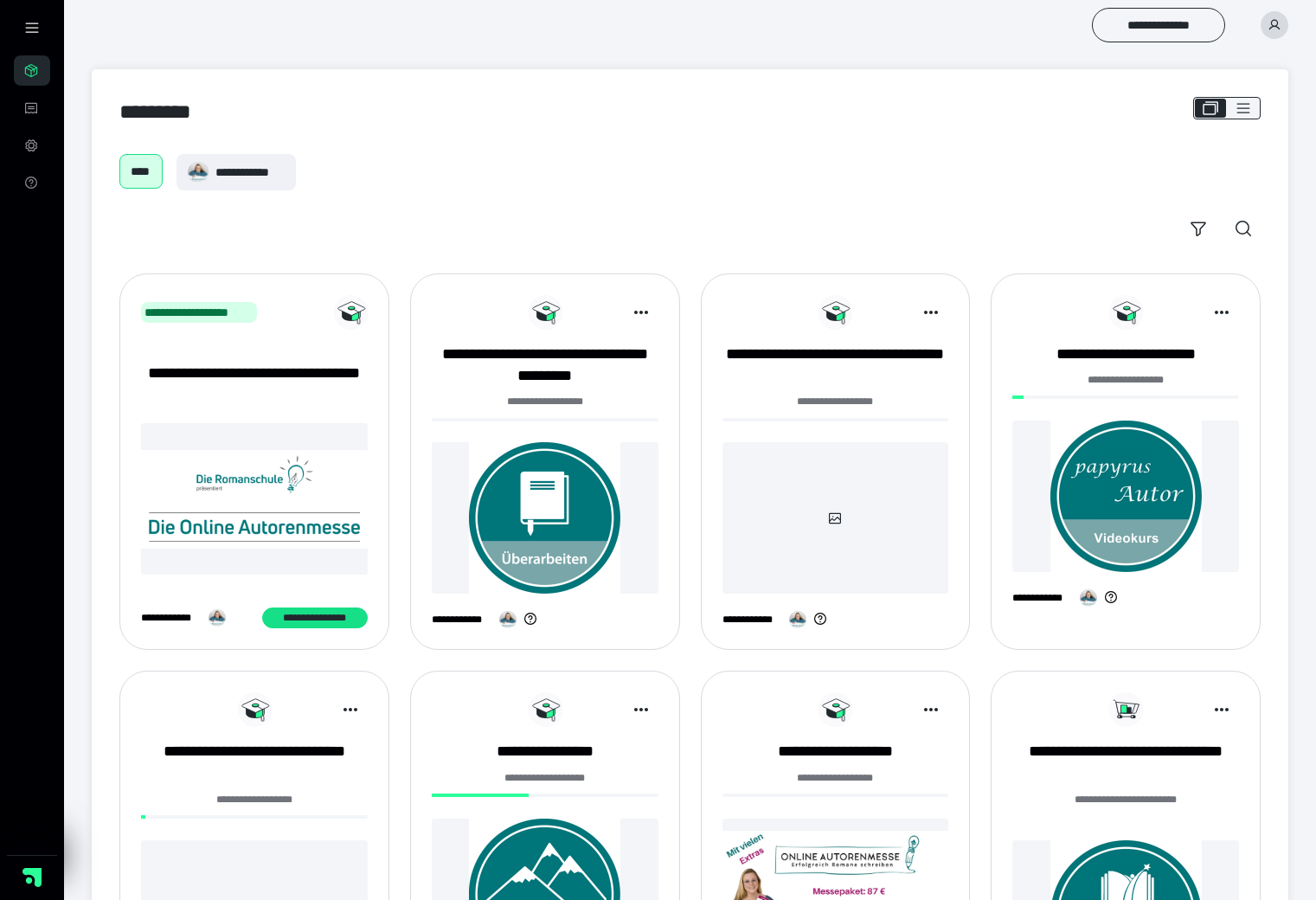 click at bounding box center (545, 518) 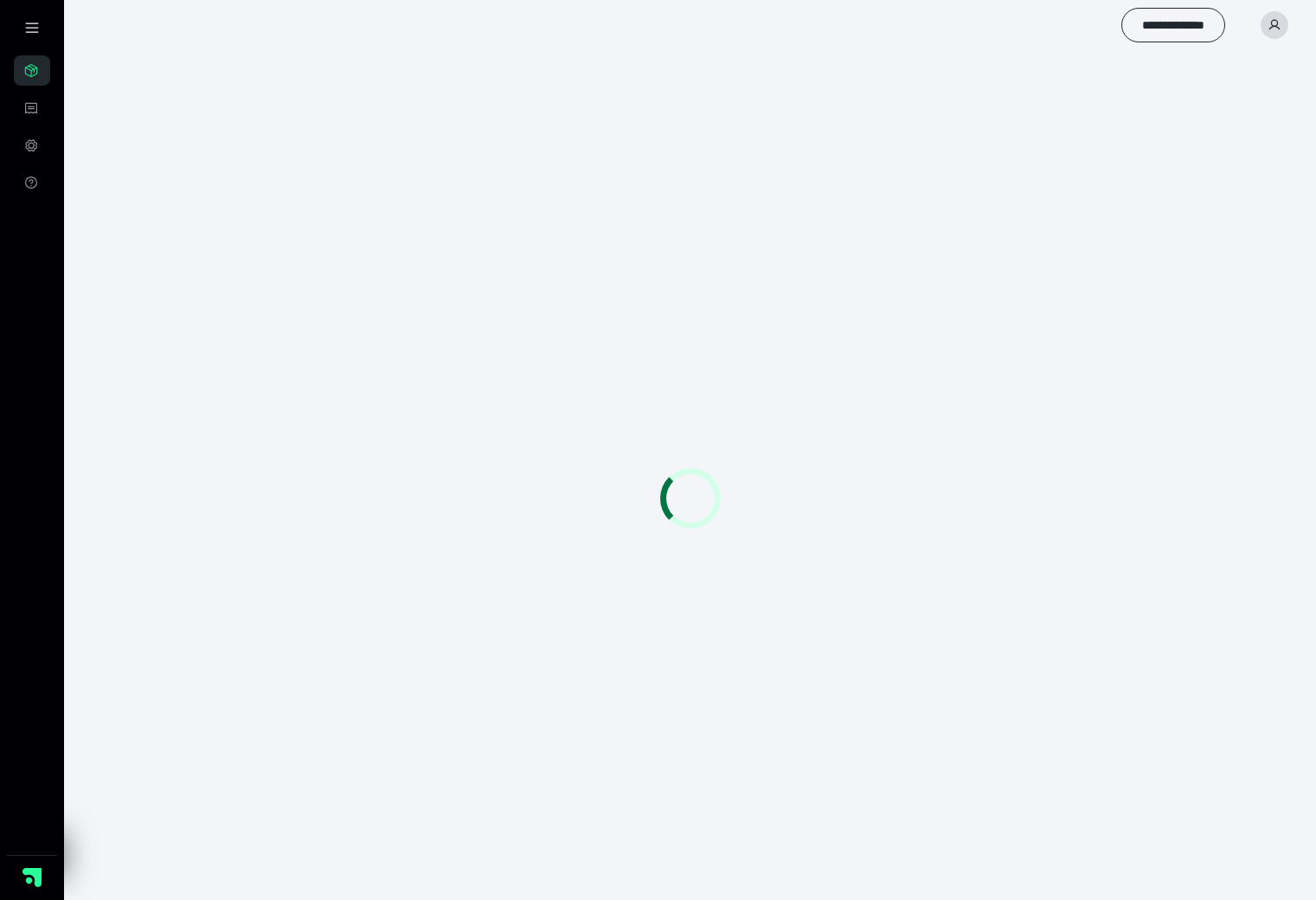 scroll, scrollTop: 0, scrollLeft: 0, axis: both 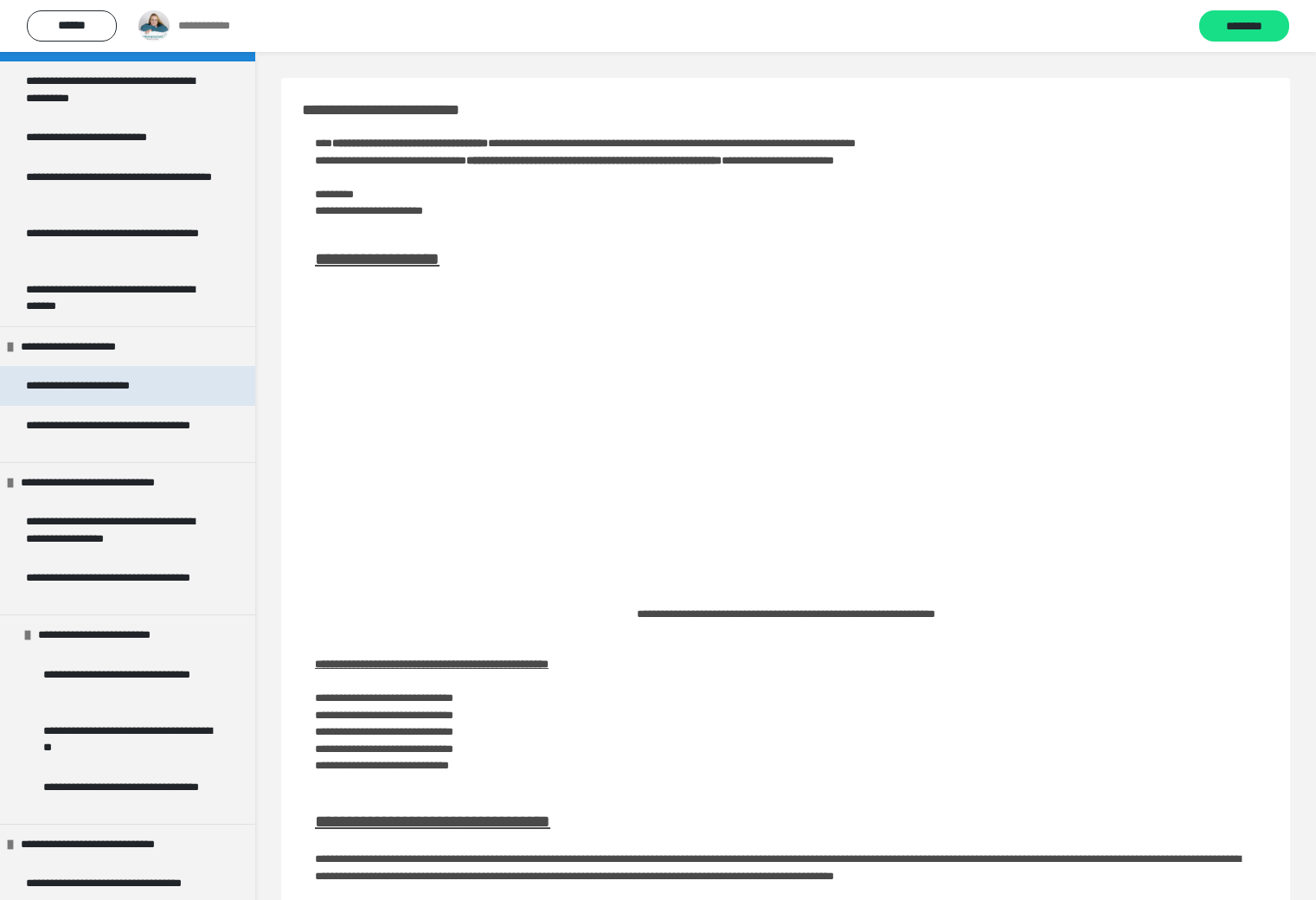 click on "**********" at bounding box center (103, 386) 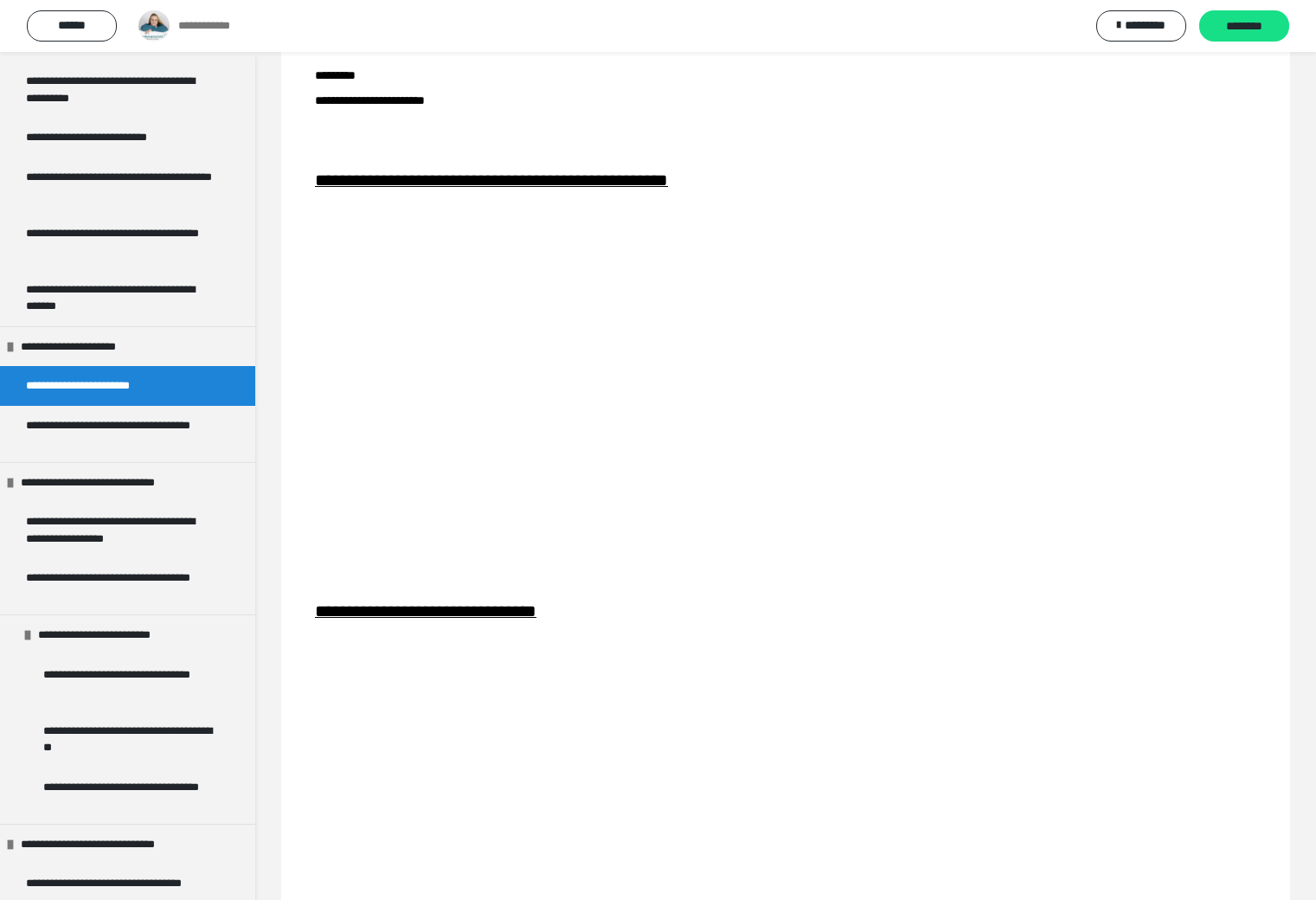 scroll, scrollTop: 359, scrollLeft: 0, axis: vertical 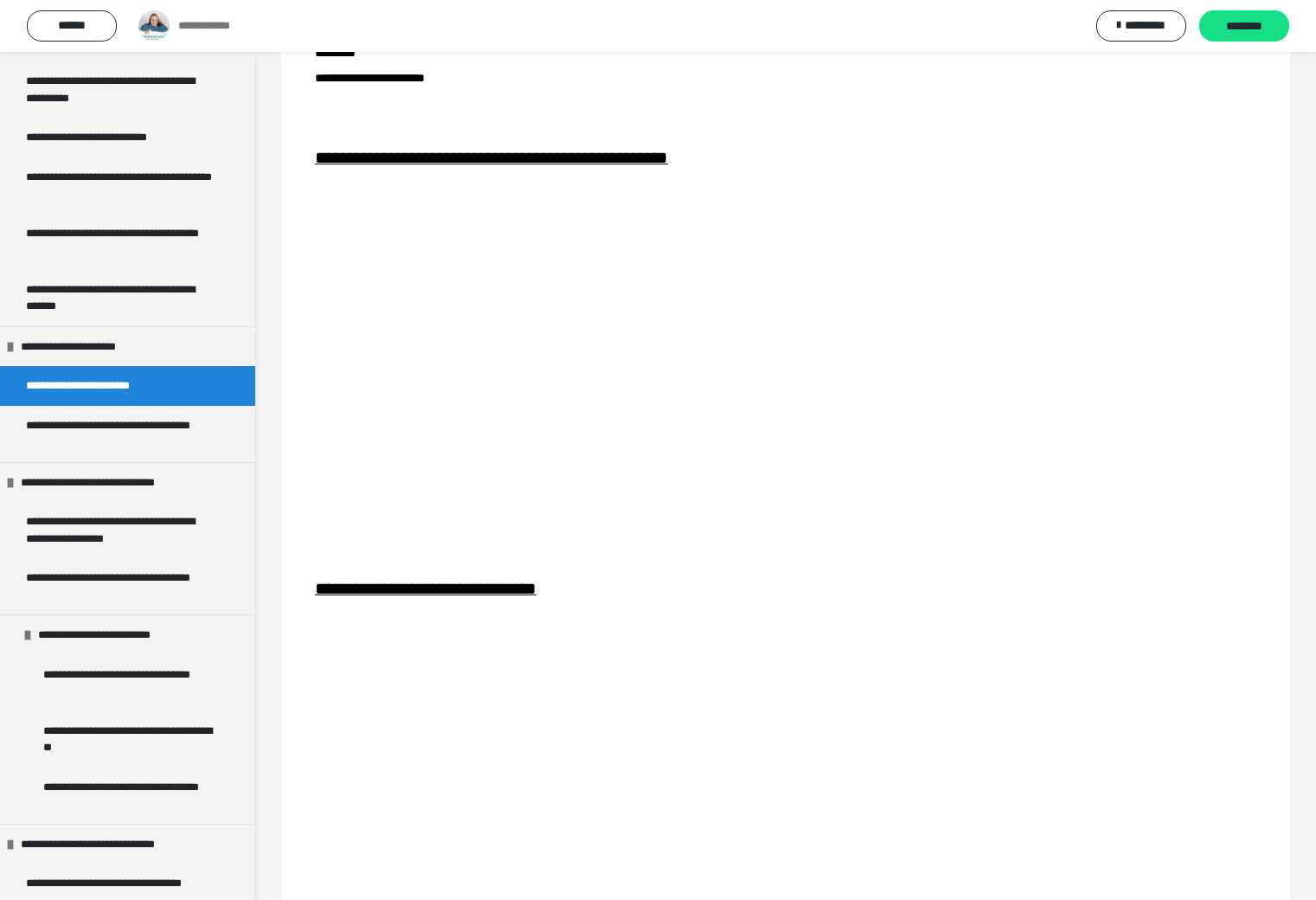 click on "**********" at bounding box center (786, 361) 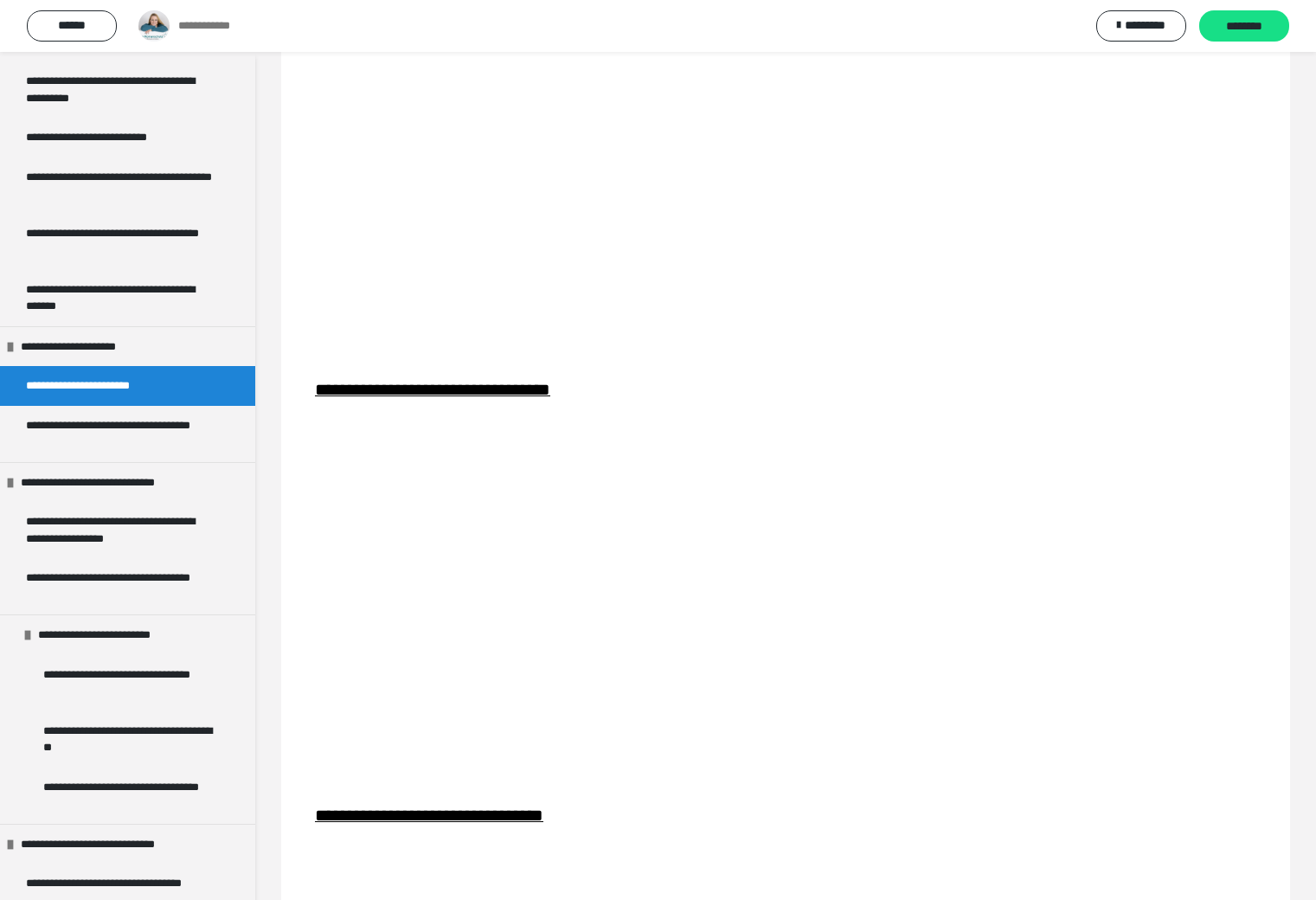 scroll, scrollTop: 1095, scrollLeft: 0, axis: vertical 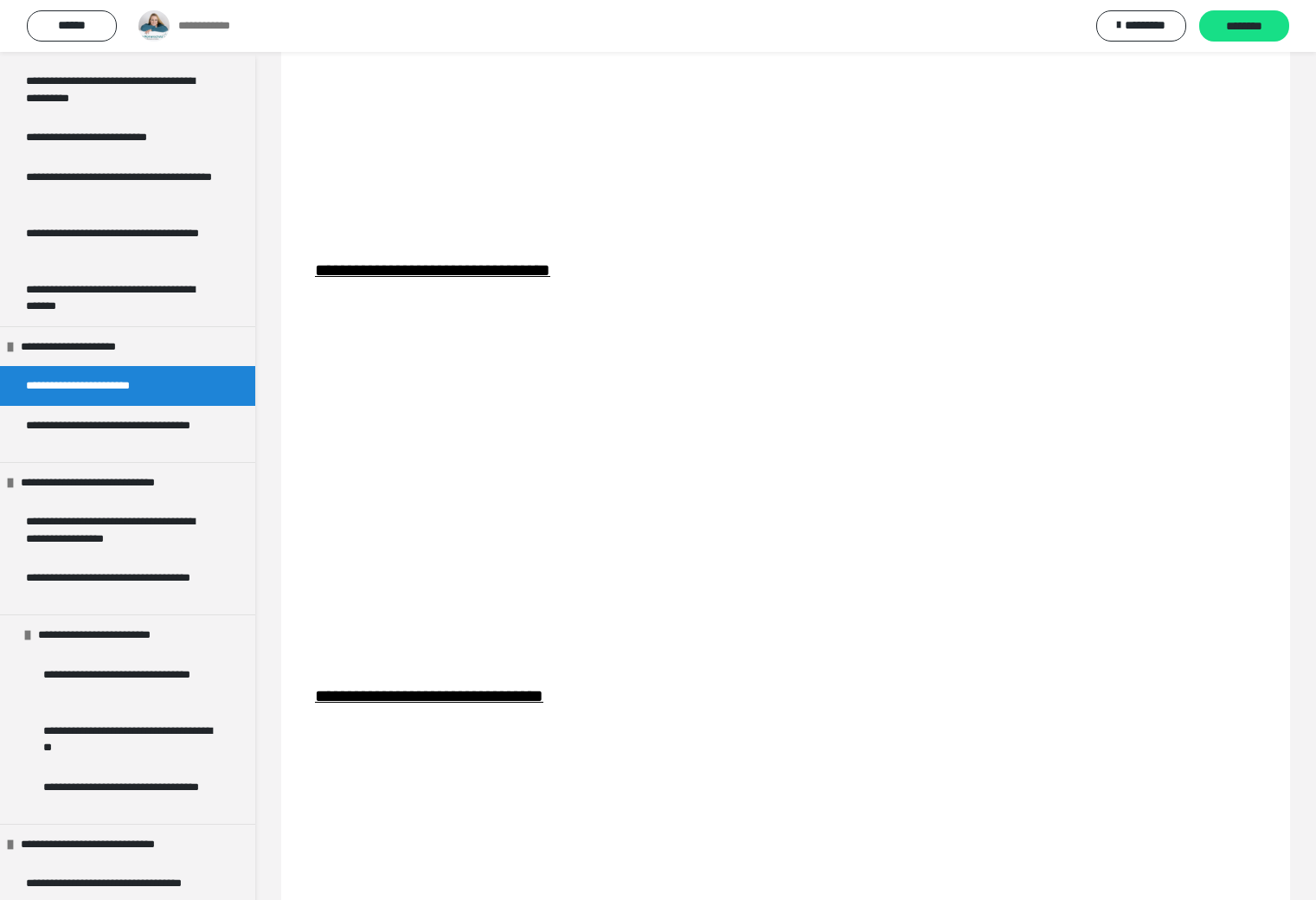 click on "**********" at bounding box center [786, 473] 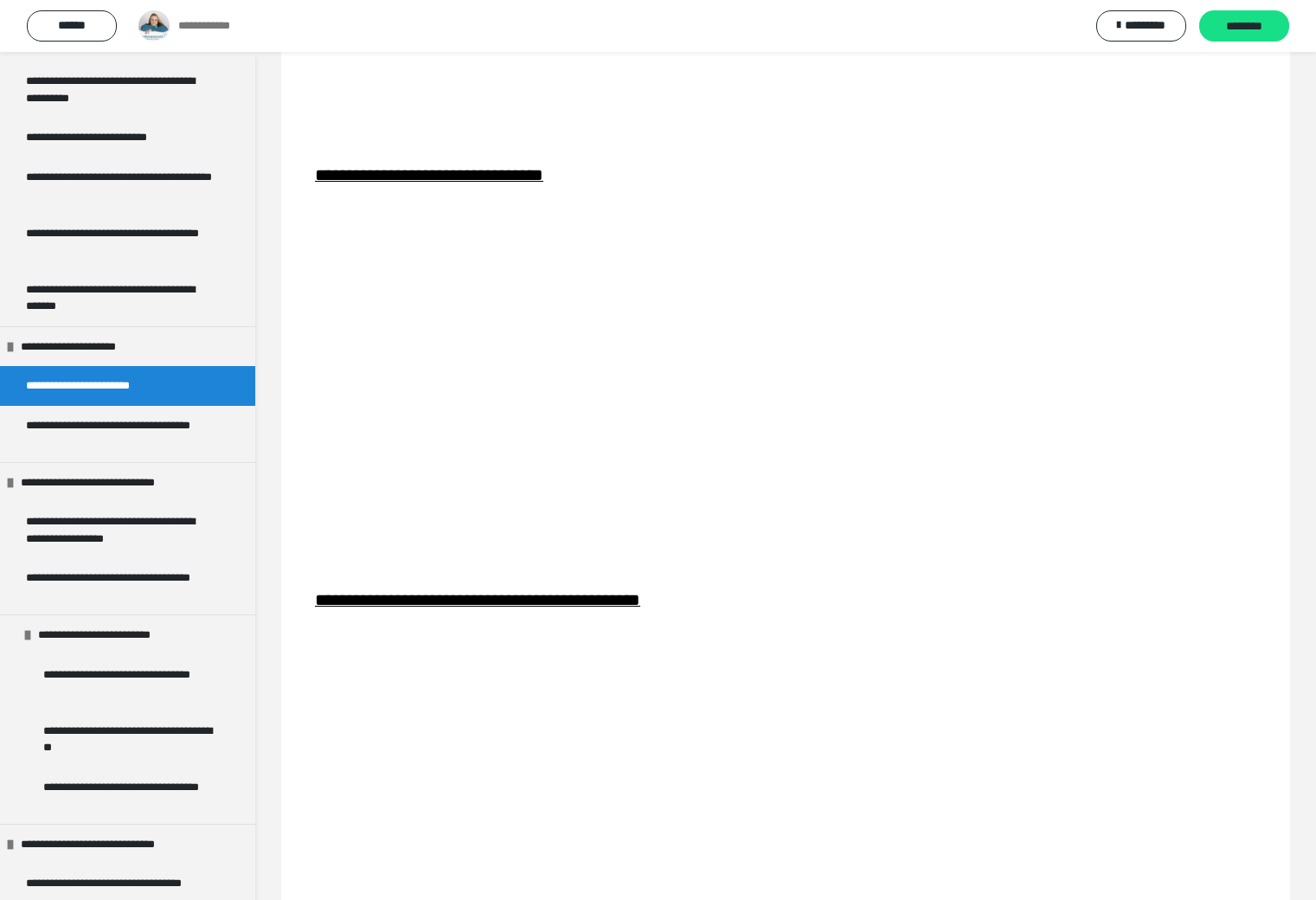 scroll, scrollTop: 1624, scrollLeft: 0, axis: vertical 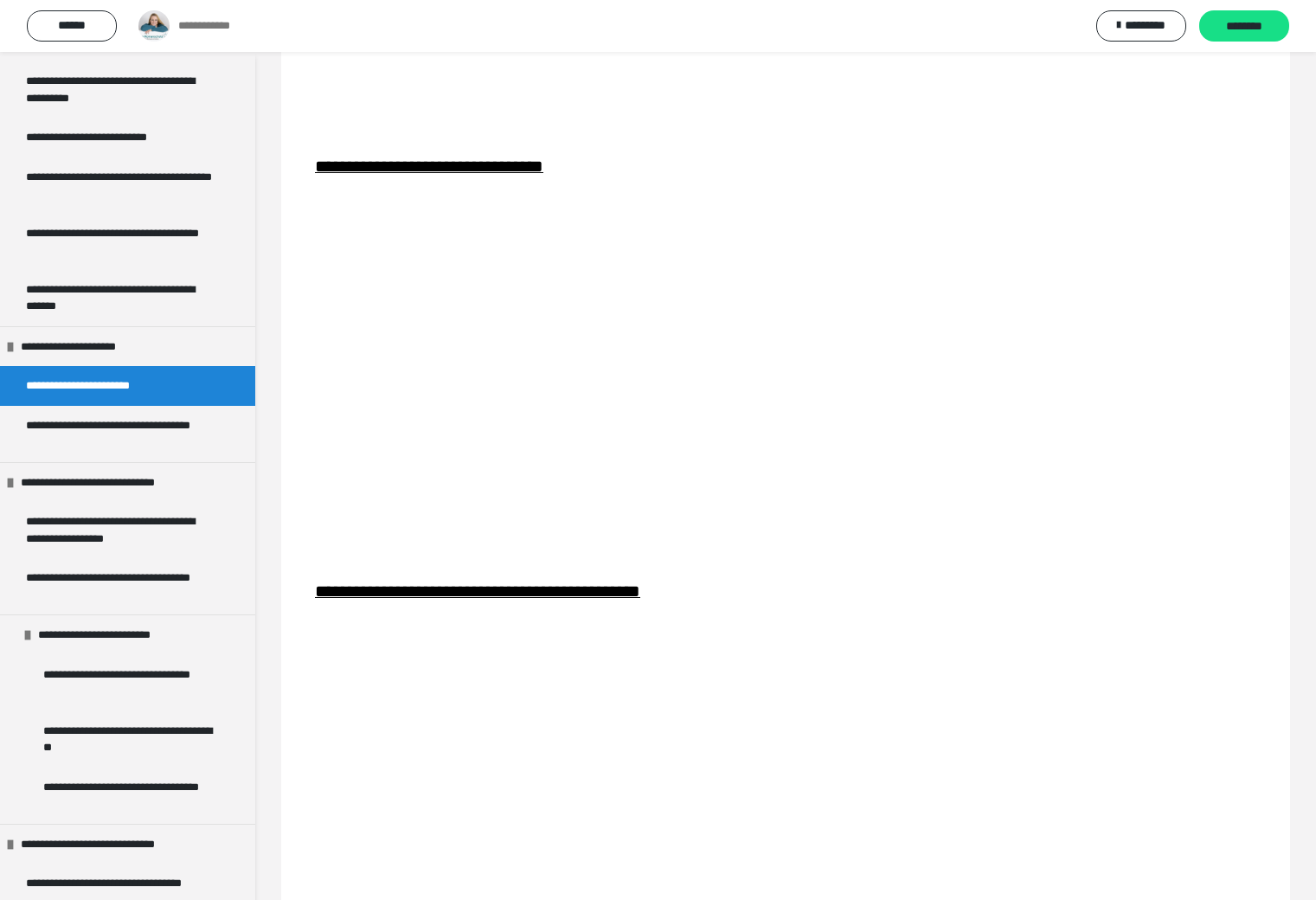 click at bounding box center (786, 537) 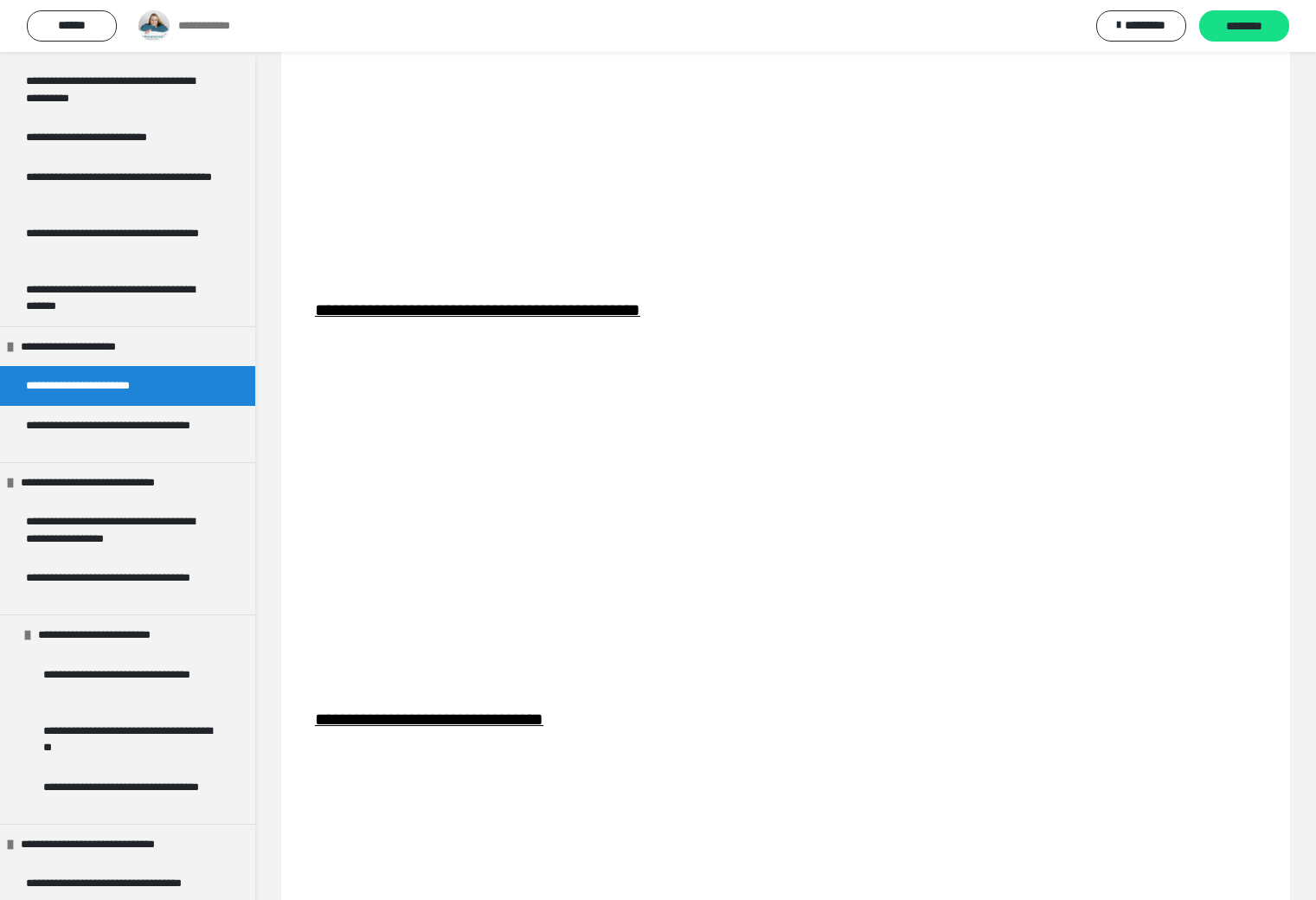 scroll, scrollTop: 1942, scrollLeft: 0, axis: vertical 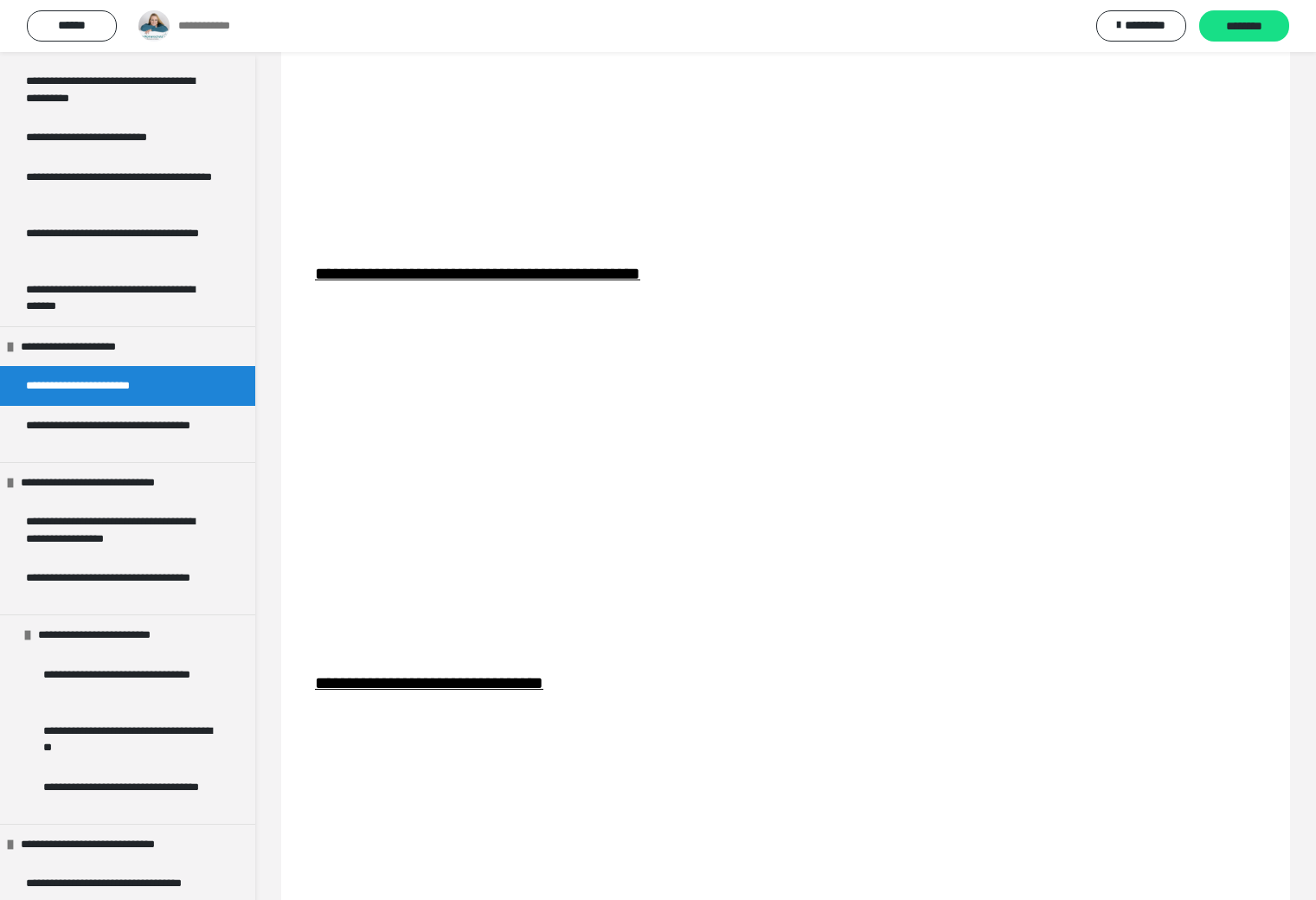 click on "**********" at bounding box center [786, 469] 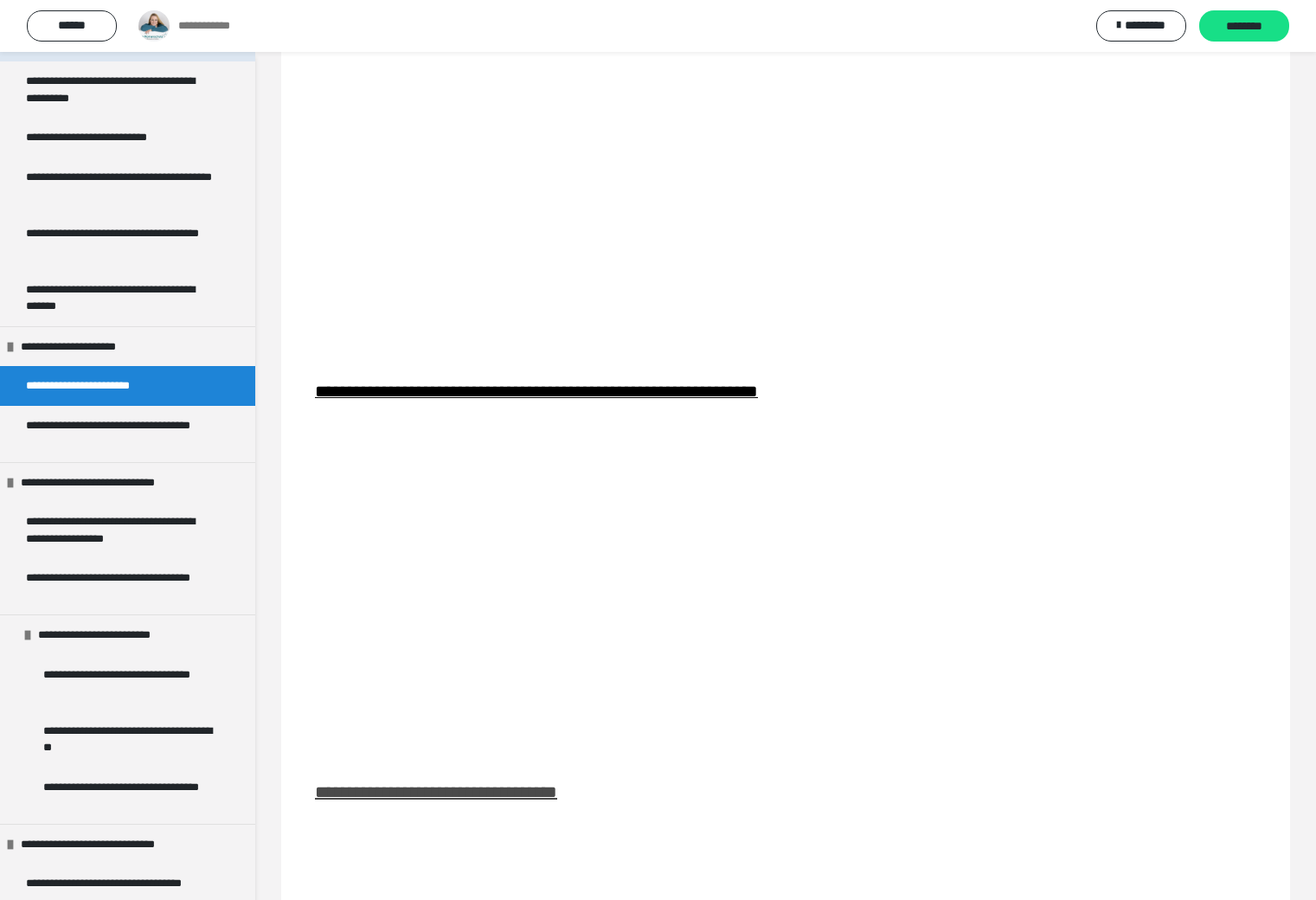 scroll, scrollTop: 2776, scrollLeft: 0, axis: vertical 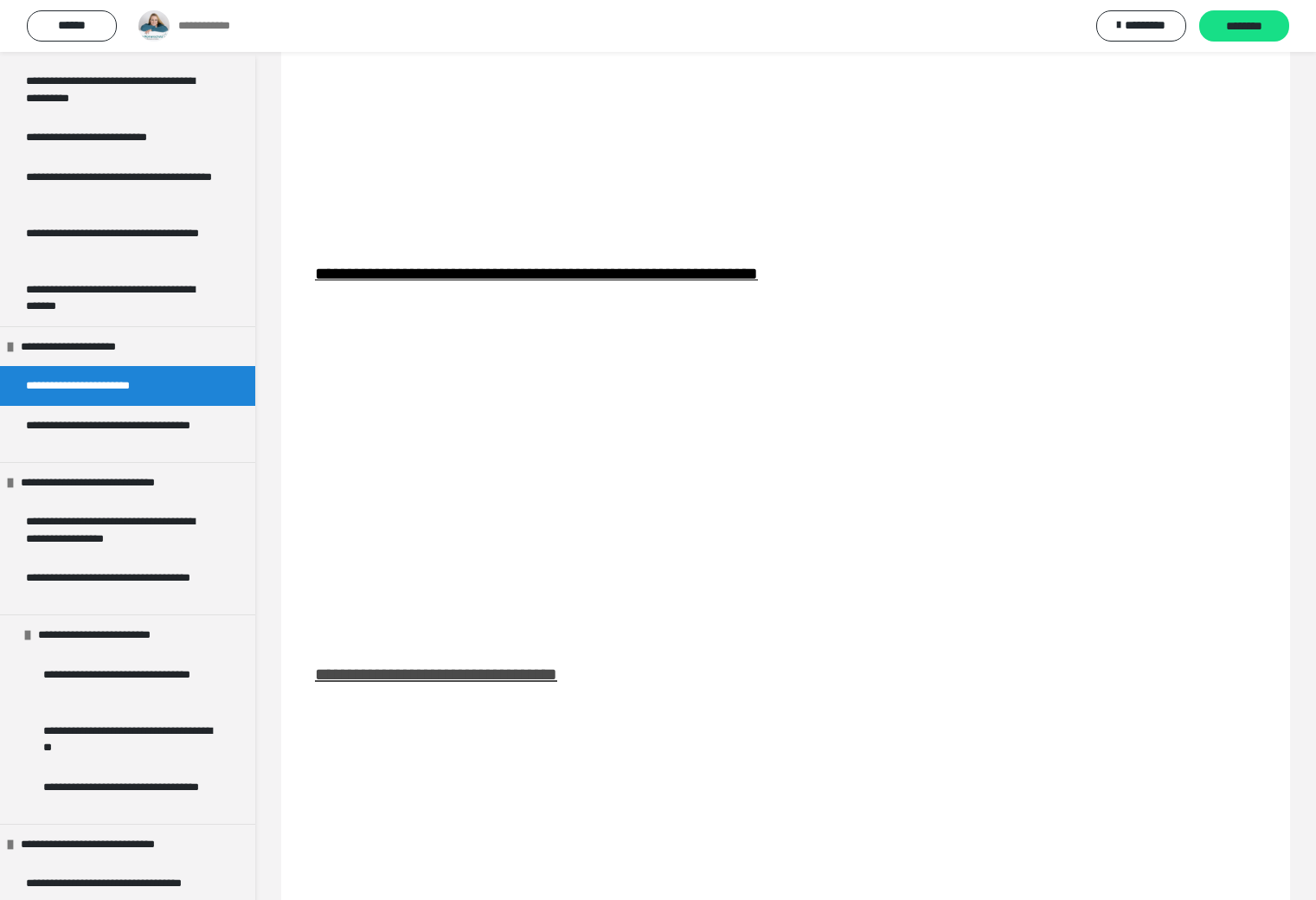 click on "**********" at bounding box center (786, 469) 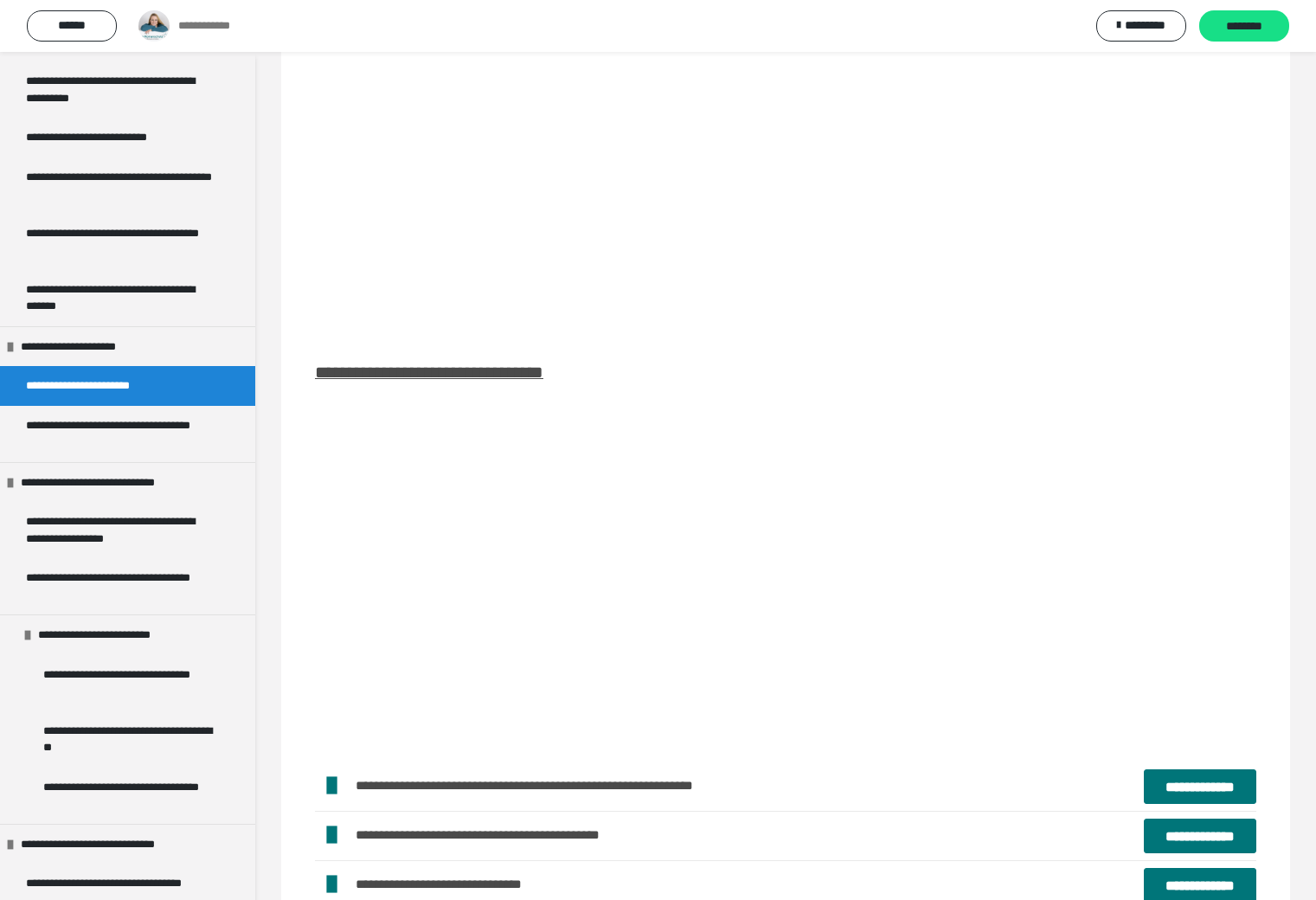 scroll, scrollTop: 3551, scrollLeft: 0, axis: vertical 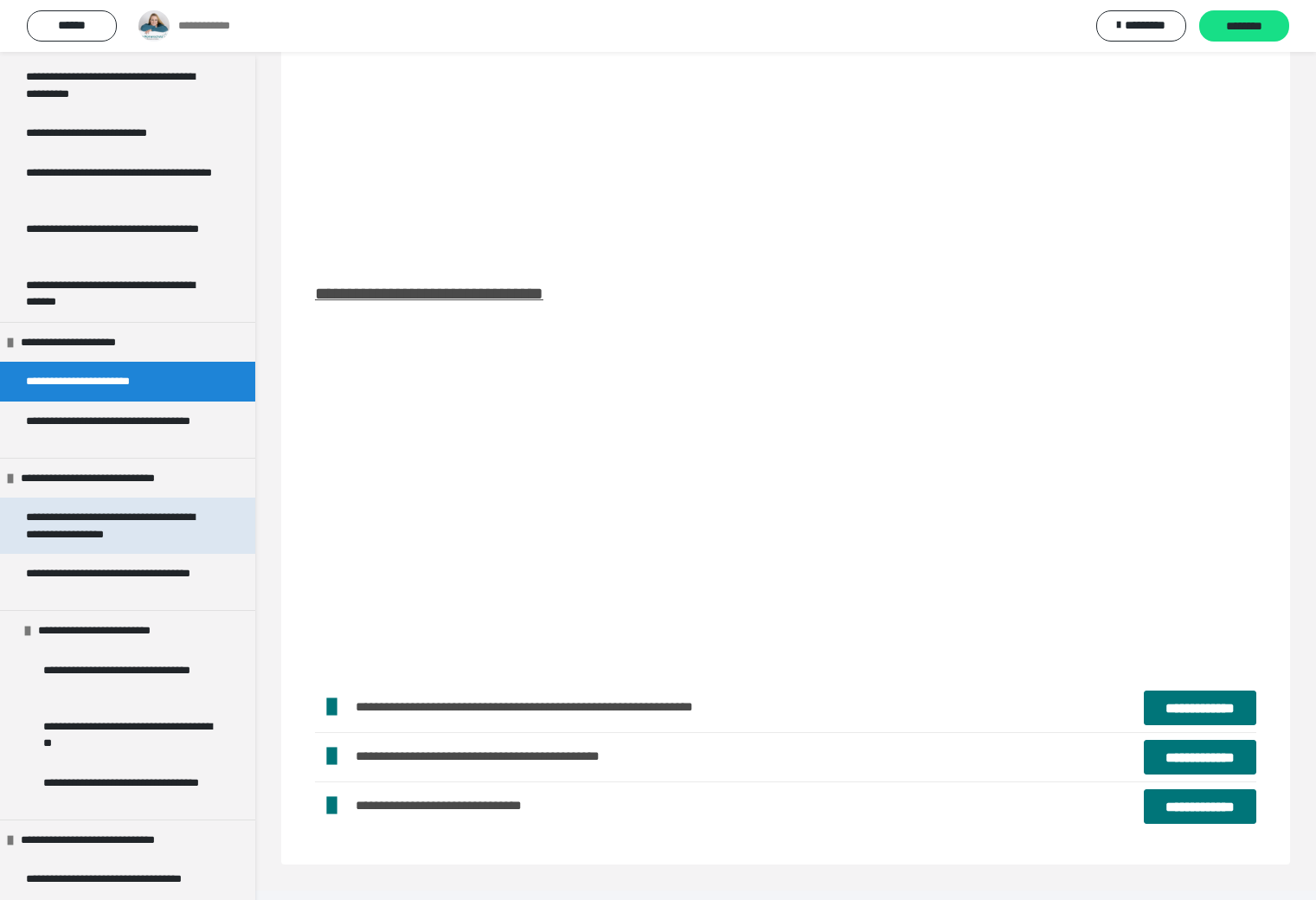 click on "**********" at bounding box center [120, 525] 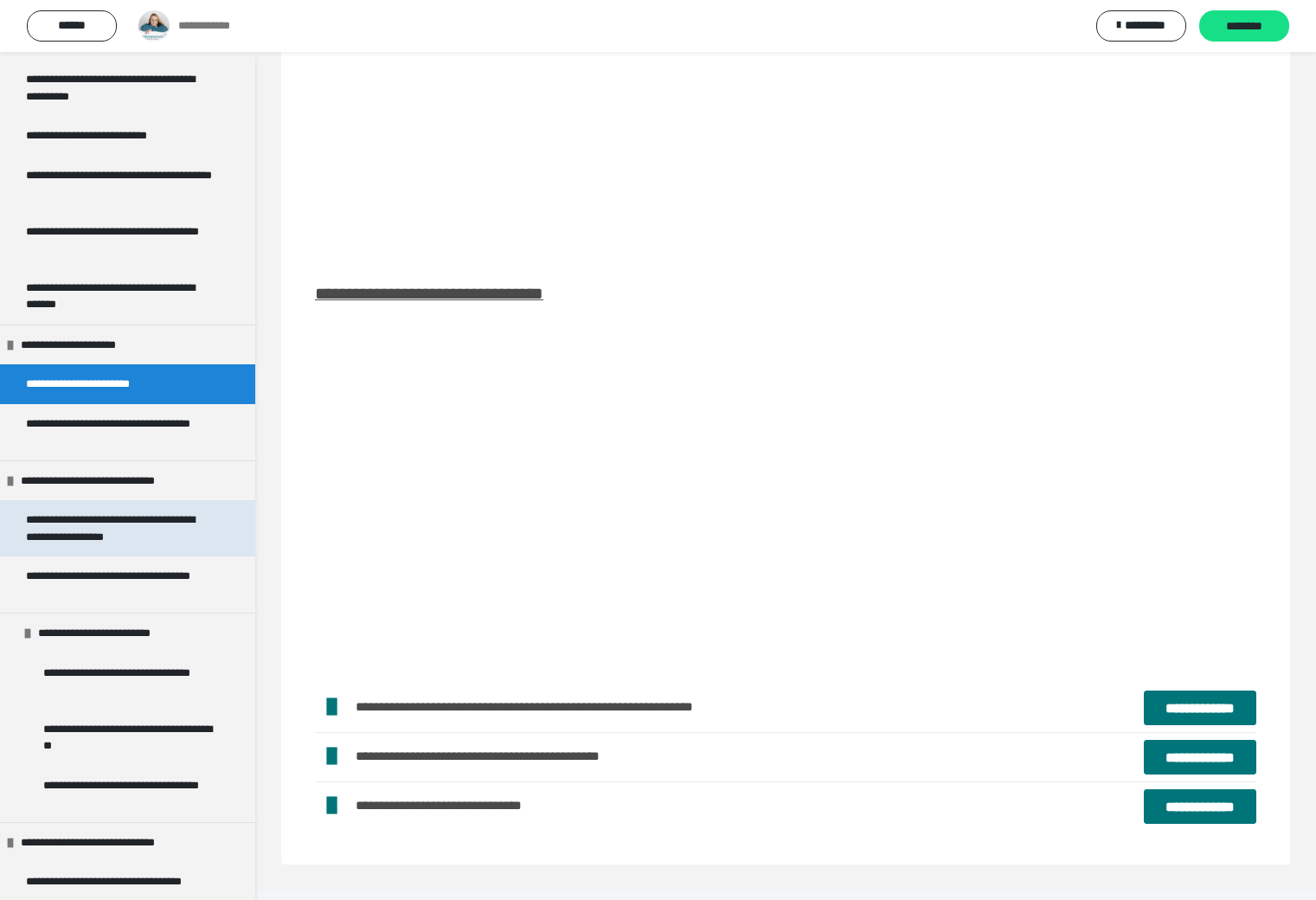 scroll, scrollTop: 208, scrollLeft: 0, axis: vertical 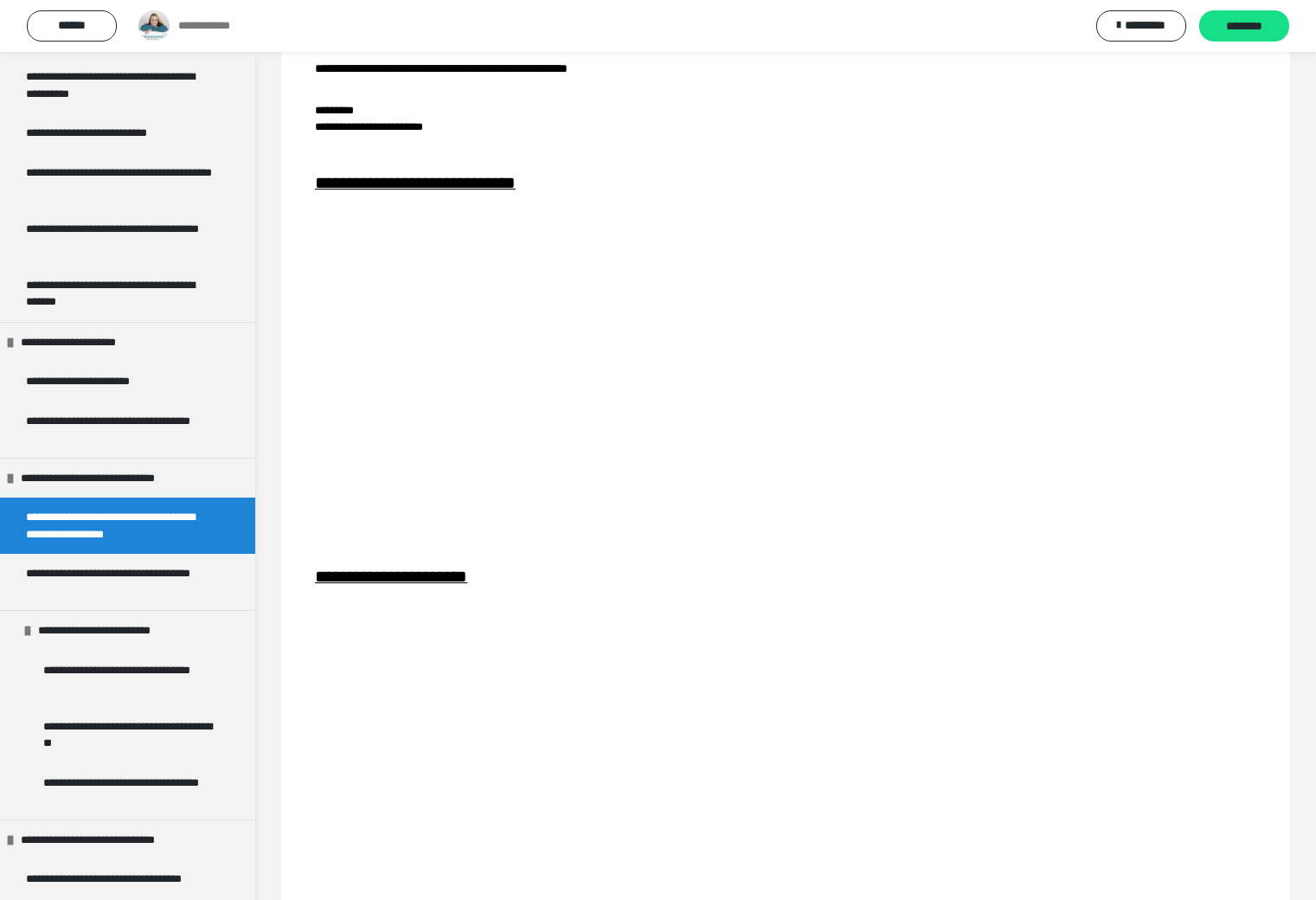 click on "**********" at bounding box center (786, 370) 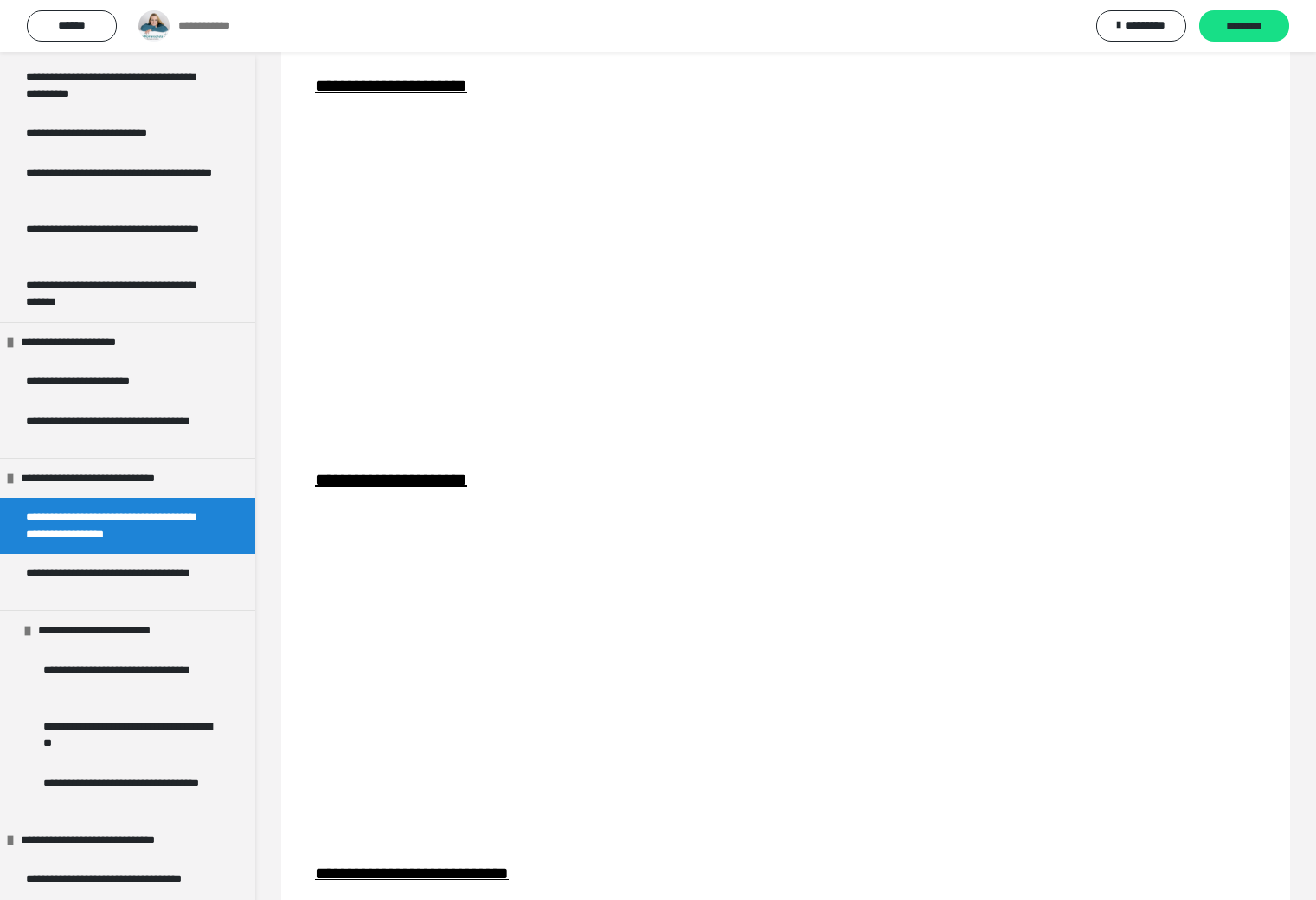 scroll, scrollTop: 718, scrollLeft: 0, axis: vertical 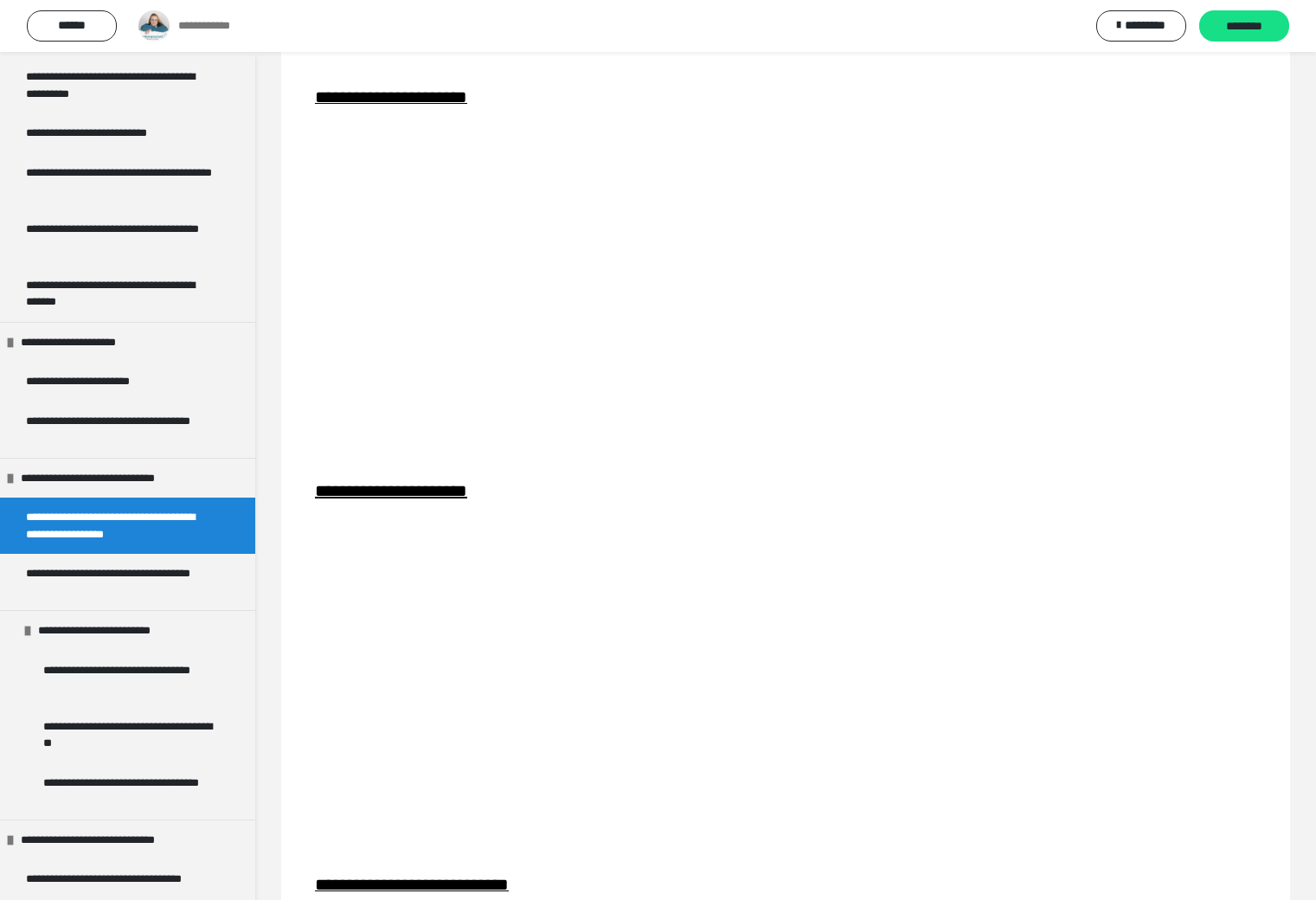 click on "**********" at bounding box center (786, 678) 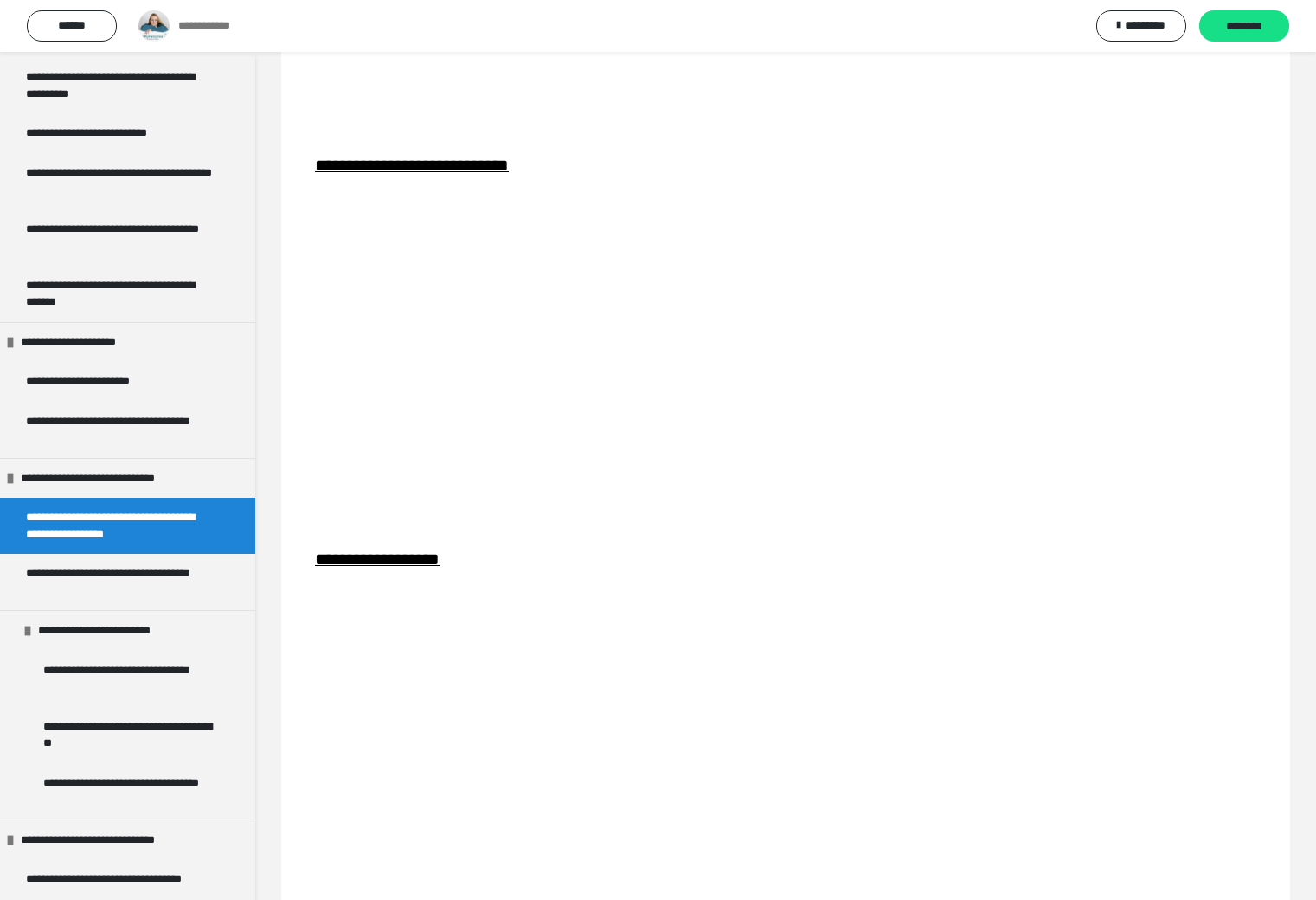 scroll, scrollTop: 1455, scrollLeft: 0, axis: vertical 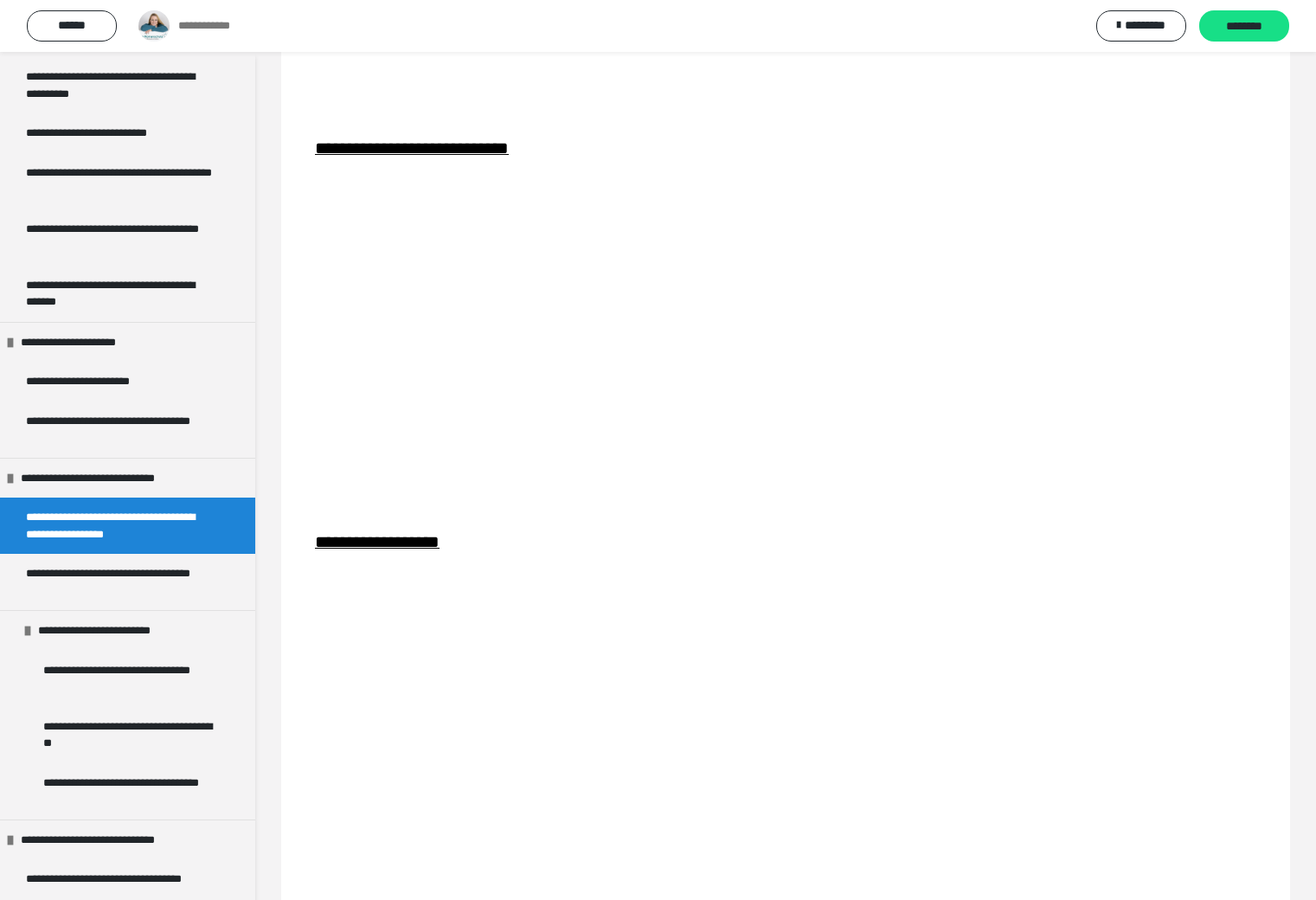 click on "**********" at bounding box center [786, 336] 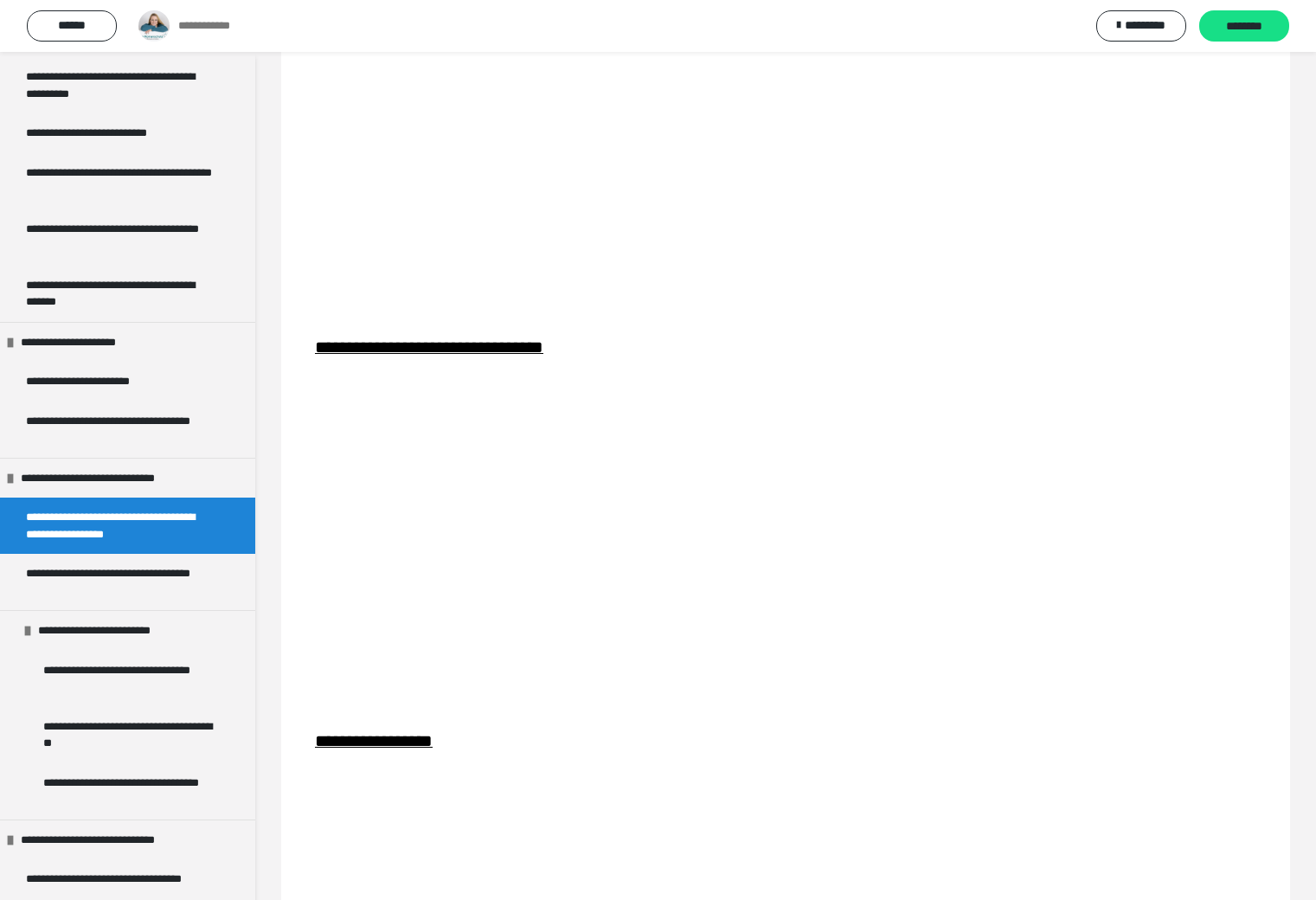 scroll, scrollTop: 2086, scrollLeft: 0, axis: vertical 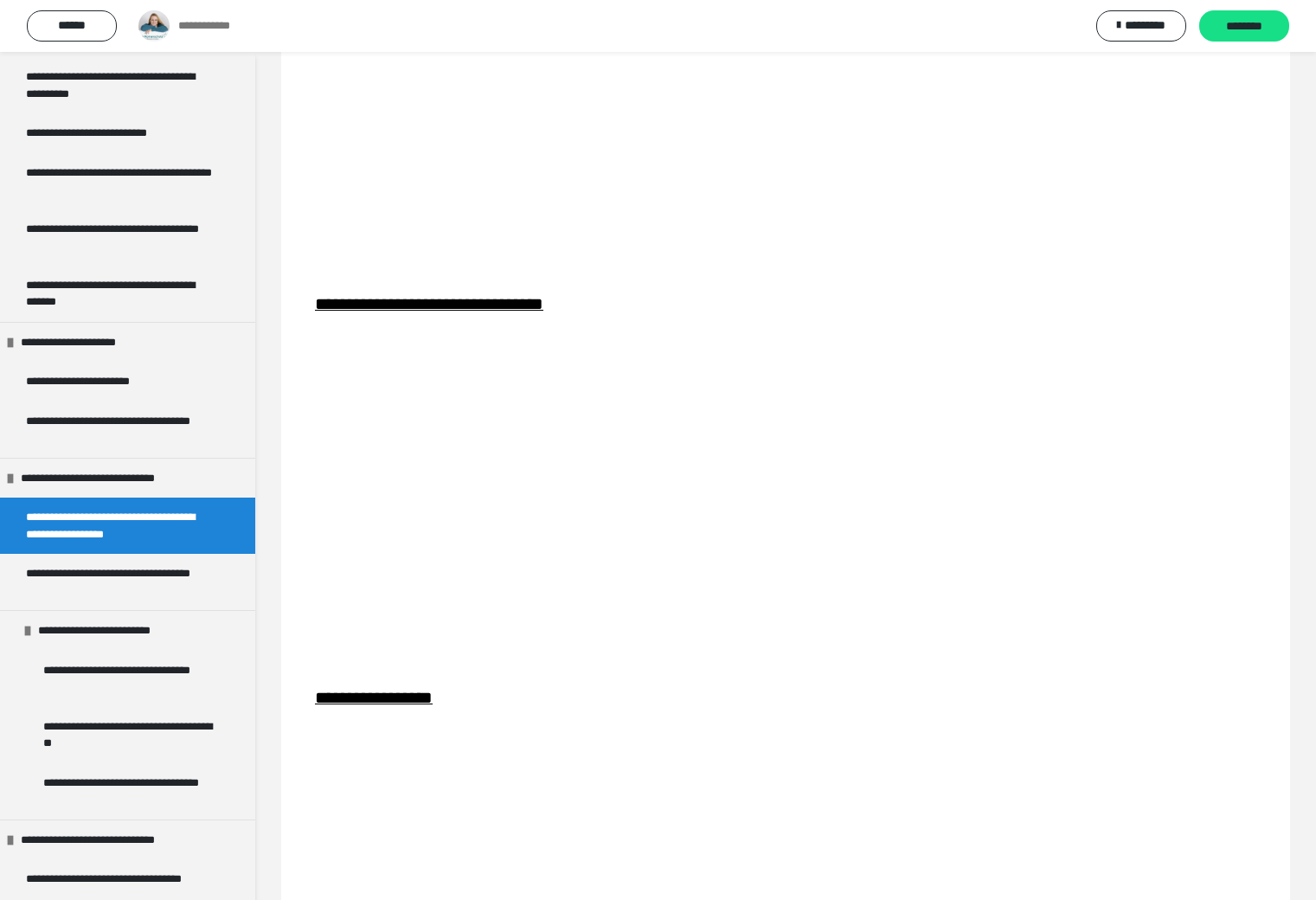 click on "**********" at bounding box center (786, 492) 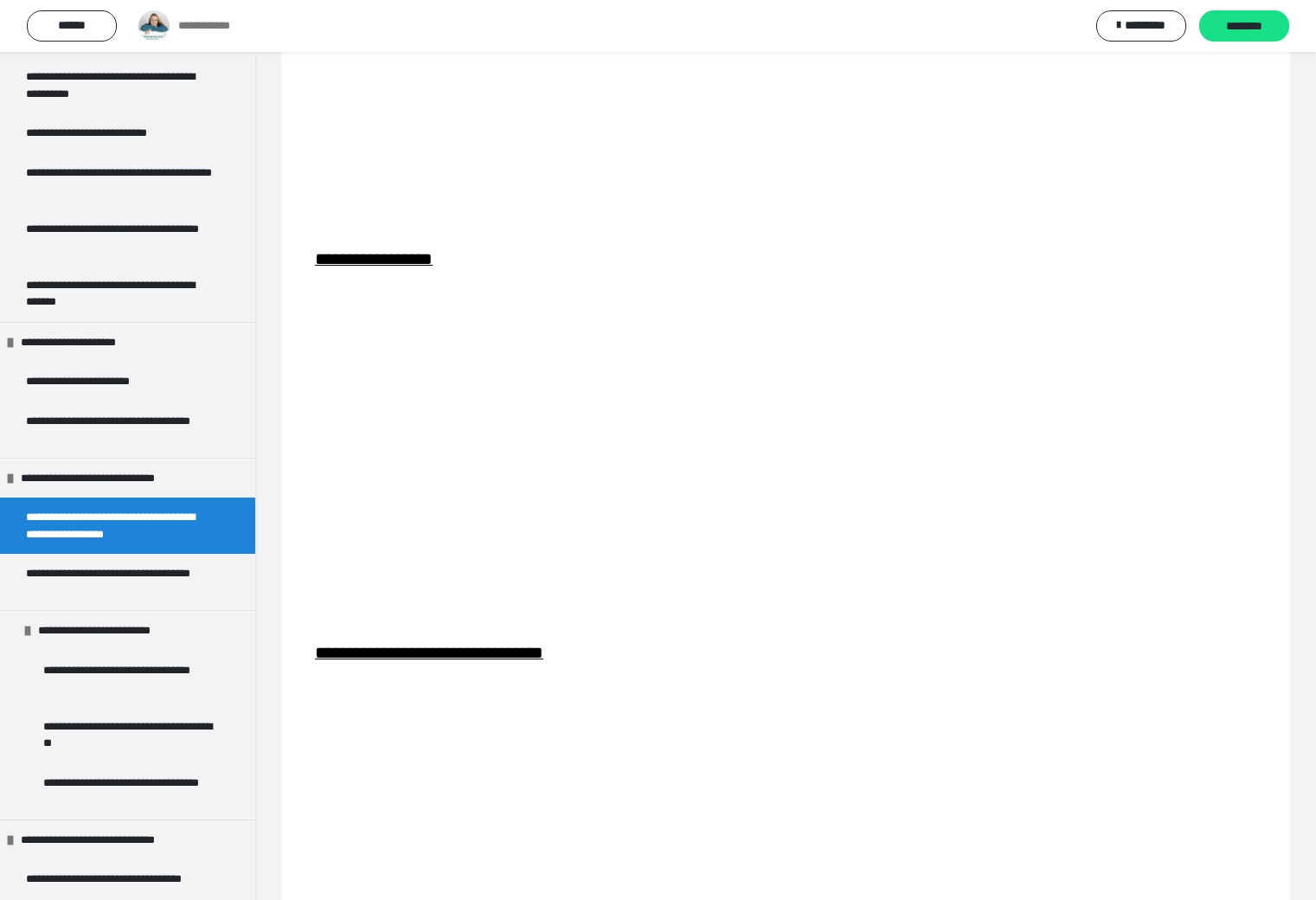 scroll, scrollTop: 2532, scrollLeft: 0, axis: vertical 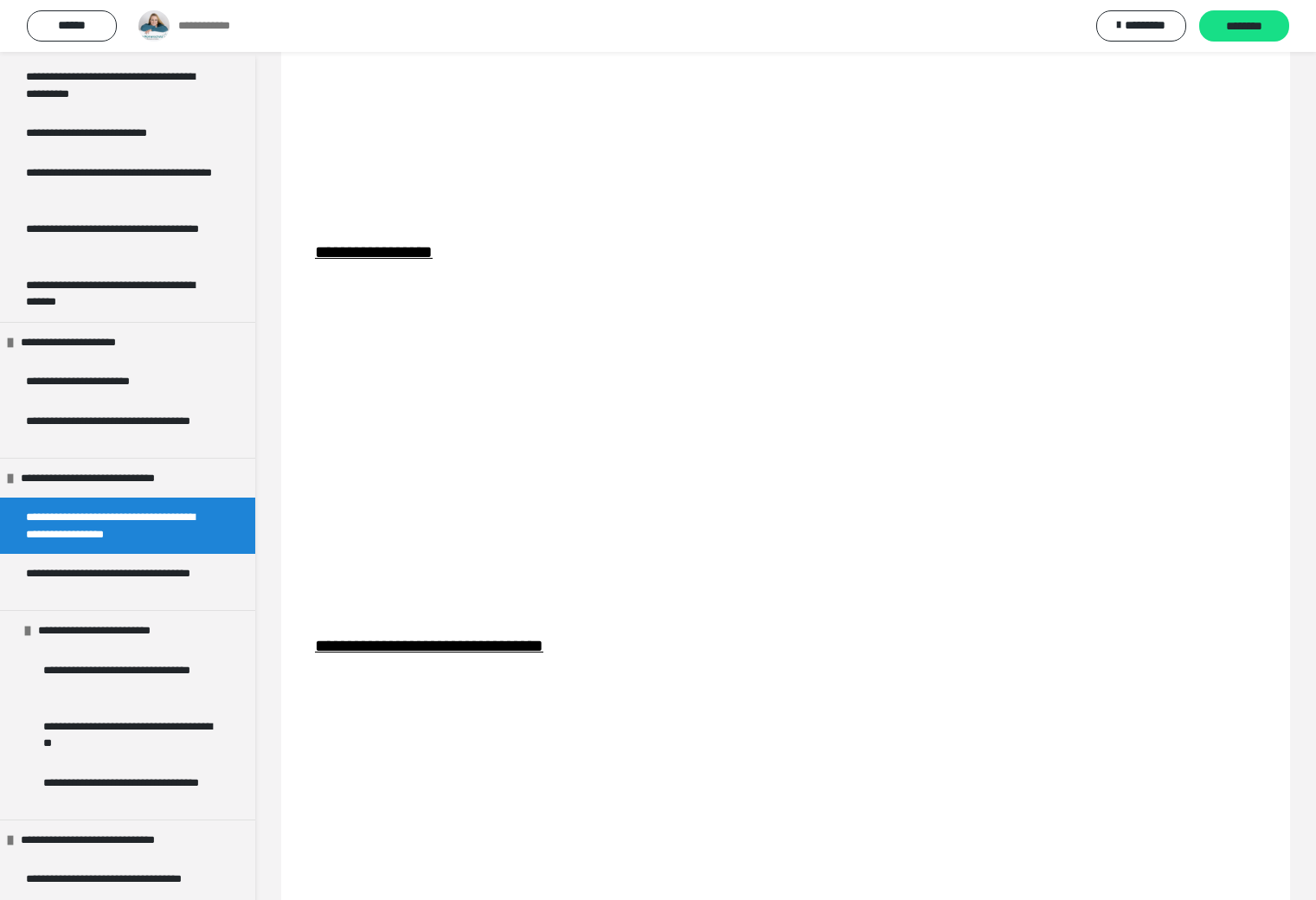 click on "**********" at bounding box center (786, 440) 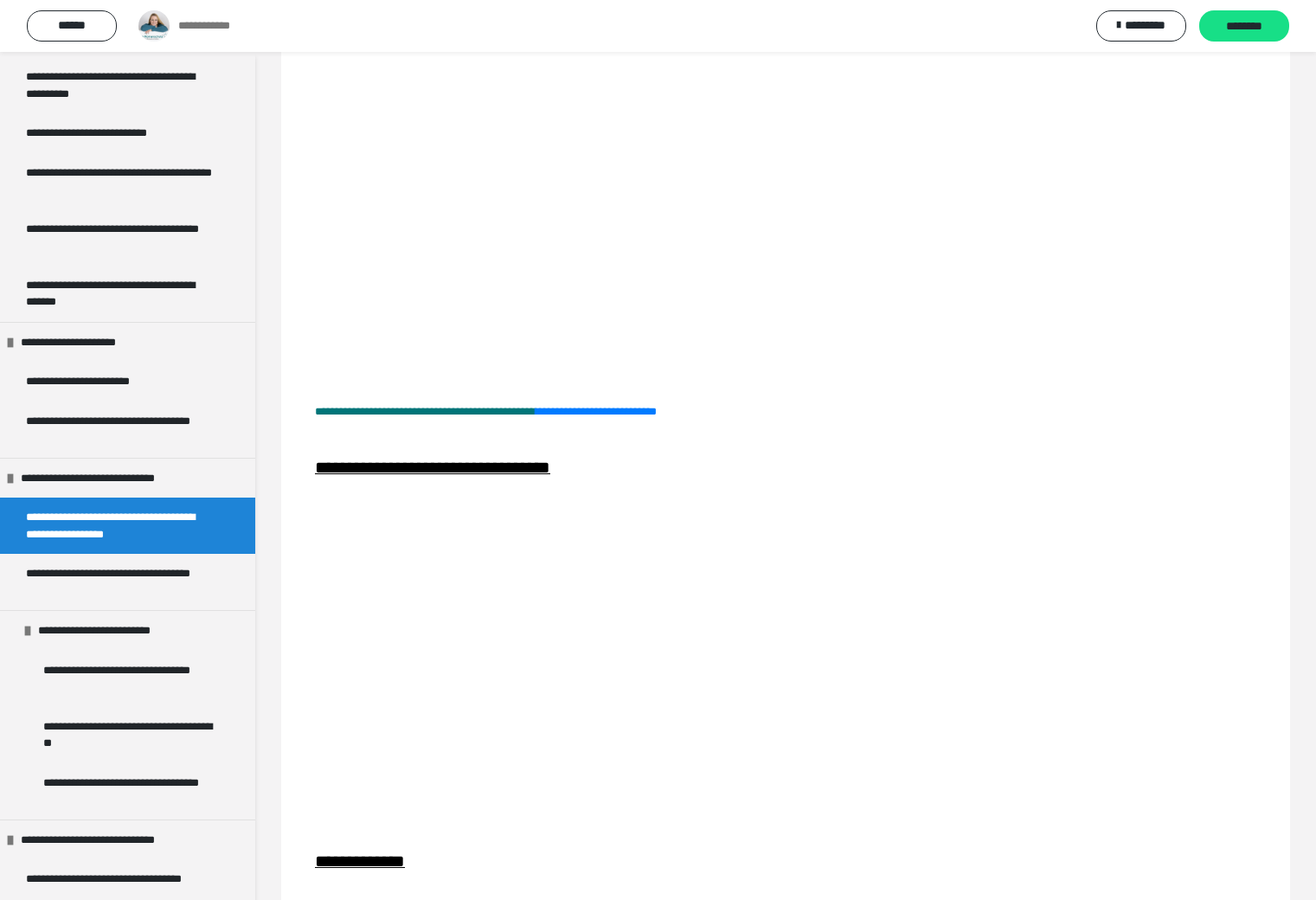 scroll, scrollTop: 3963, scrollLeft: 0, axis: vertical 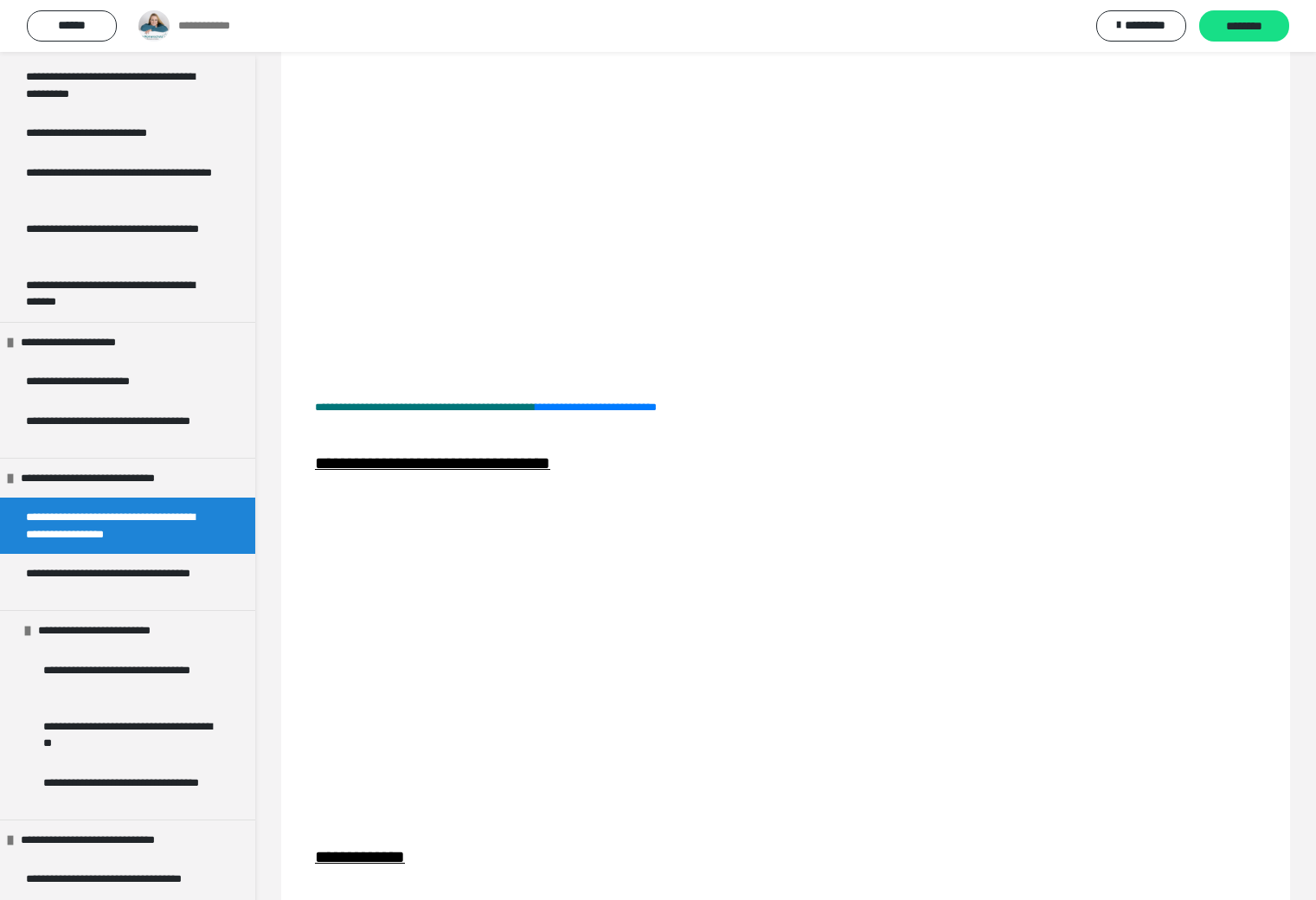 click on "**********" at bounding box center (786, 690) 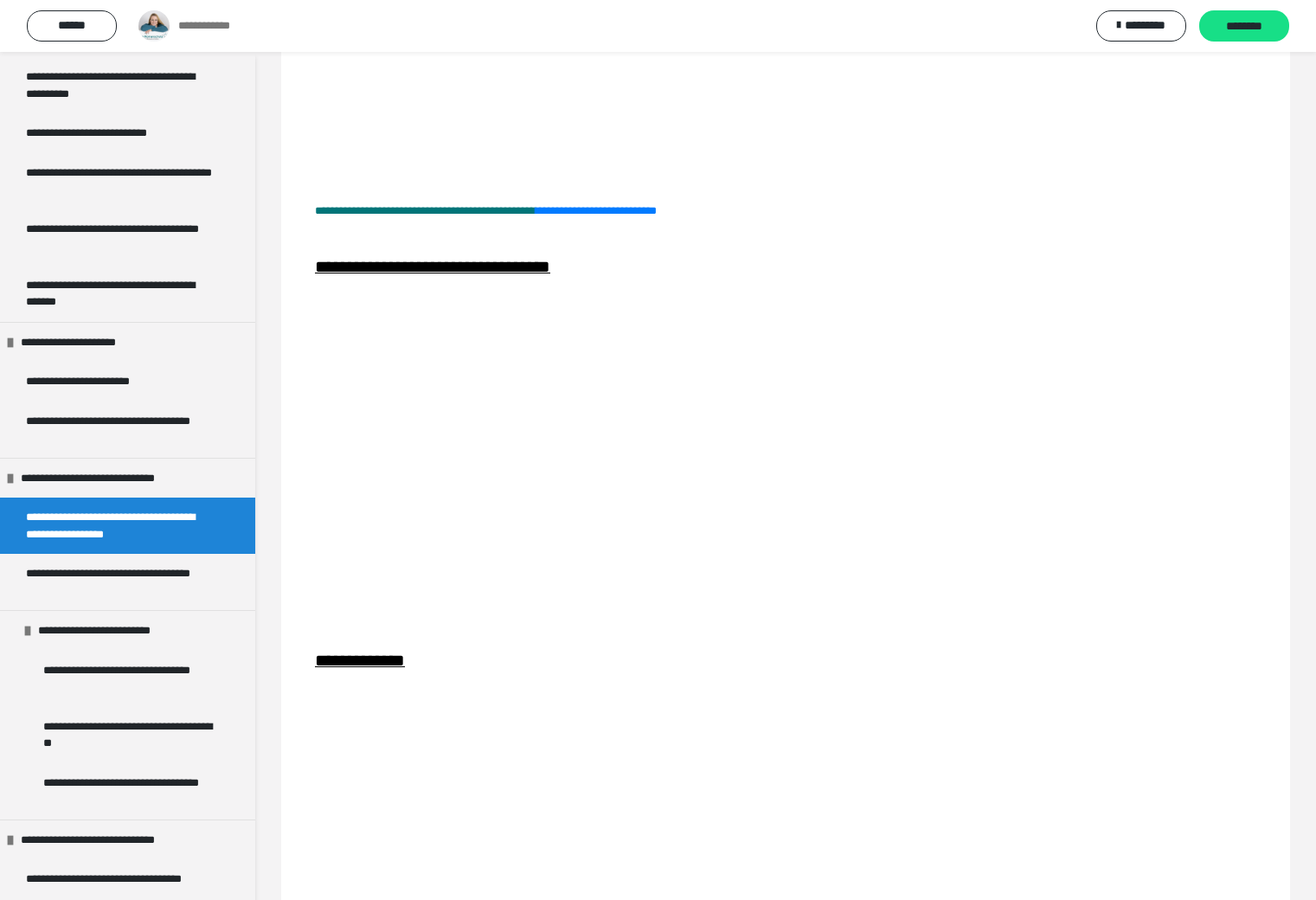 scroll, scrollTop: 4161, scrollLeft: 0, axis: vertical 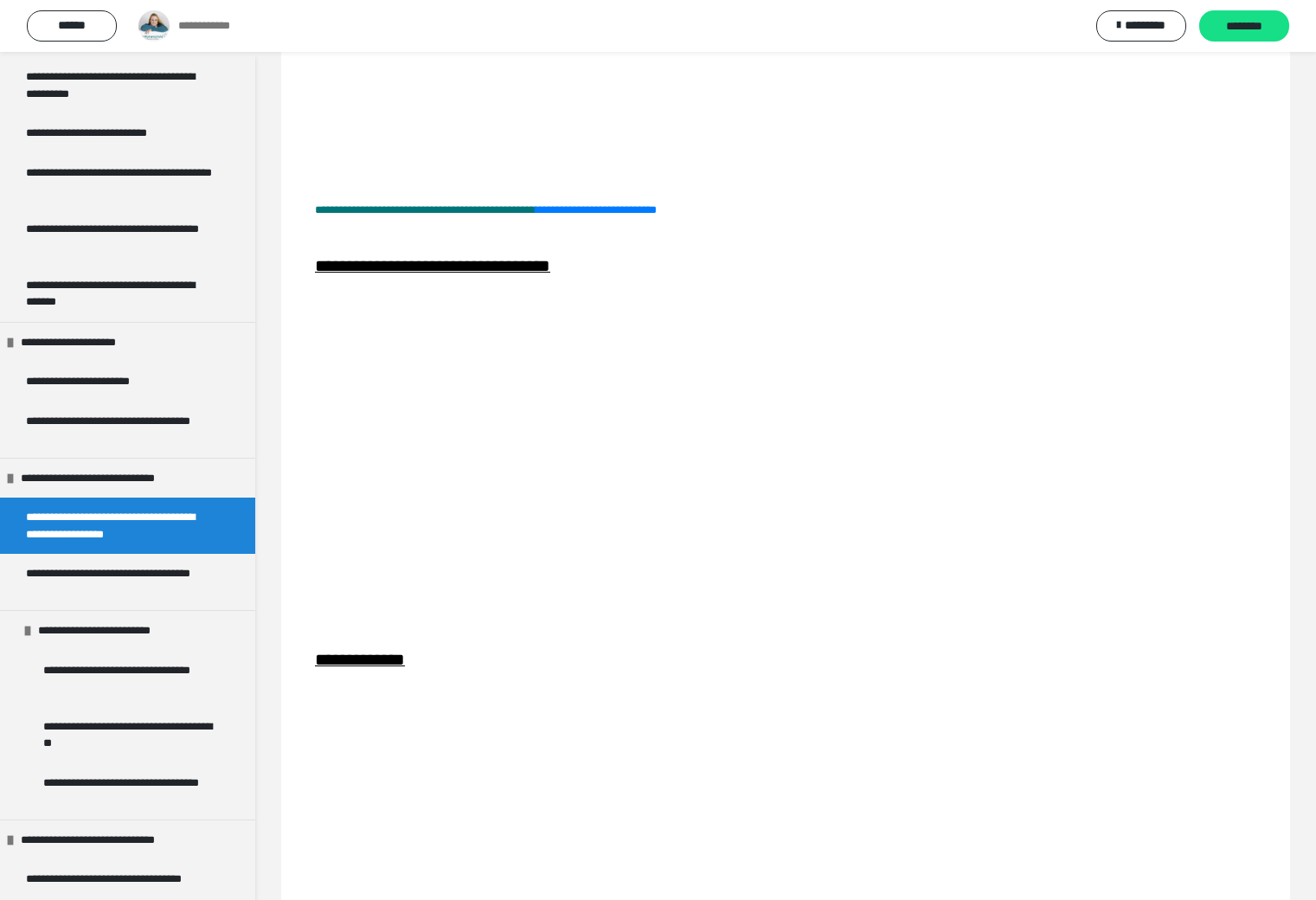 click on "**********" at bounding box center (786, 453) 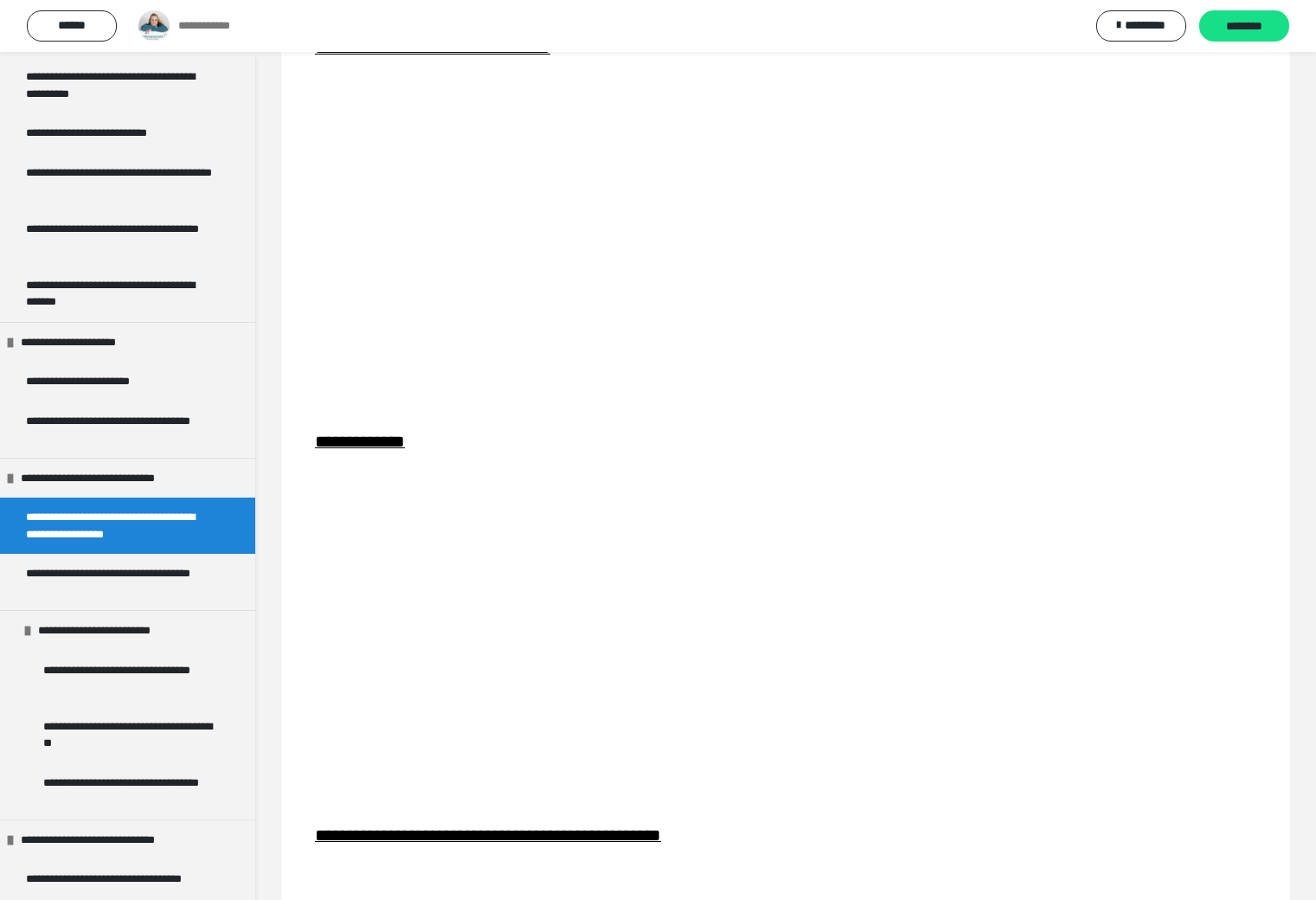 scroll, scrollTop: 4373, scrollLeft: 0, axis: vertical 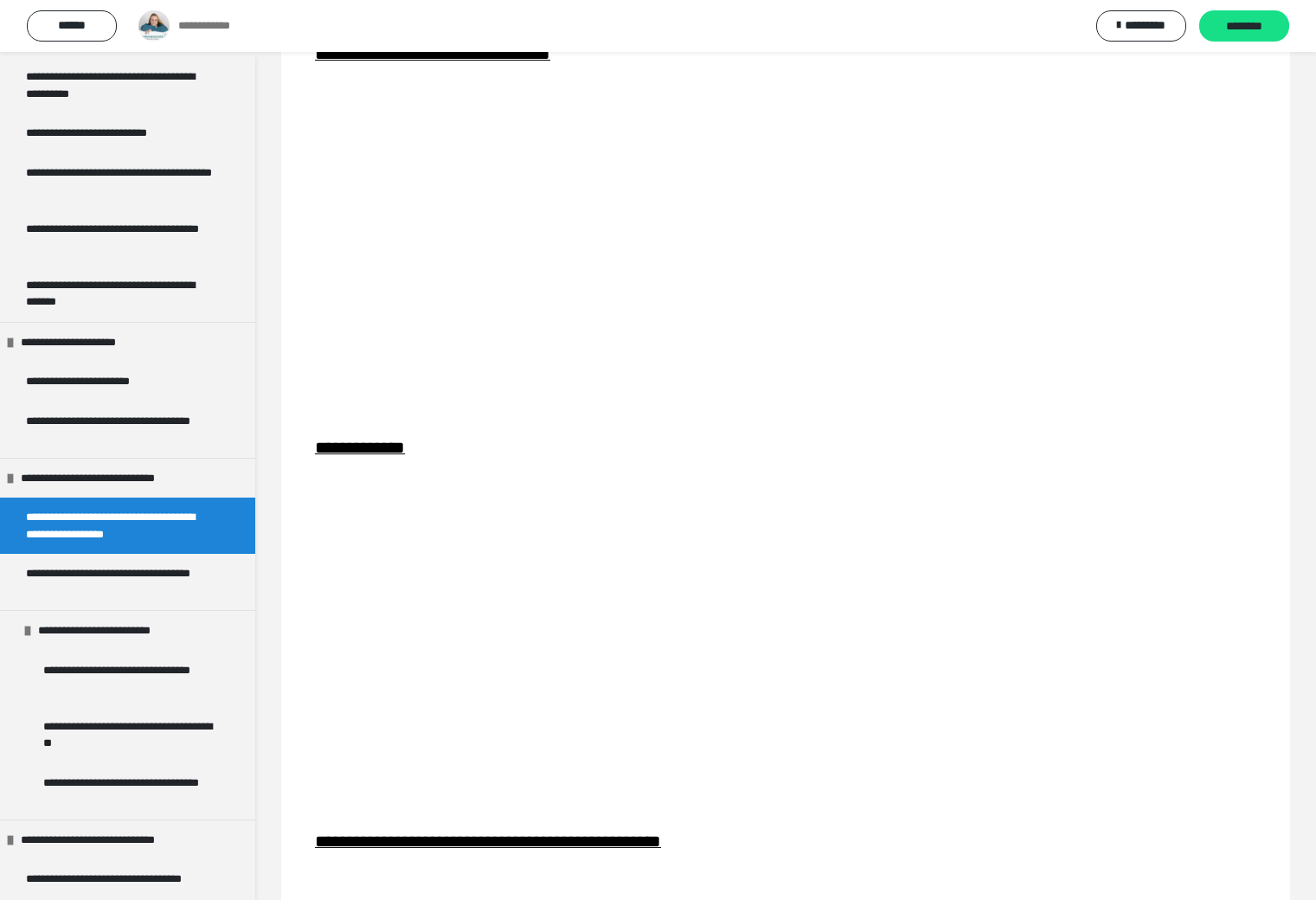 click on "**********" at bounding box center (786, 635) 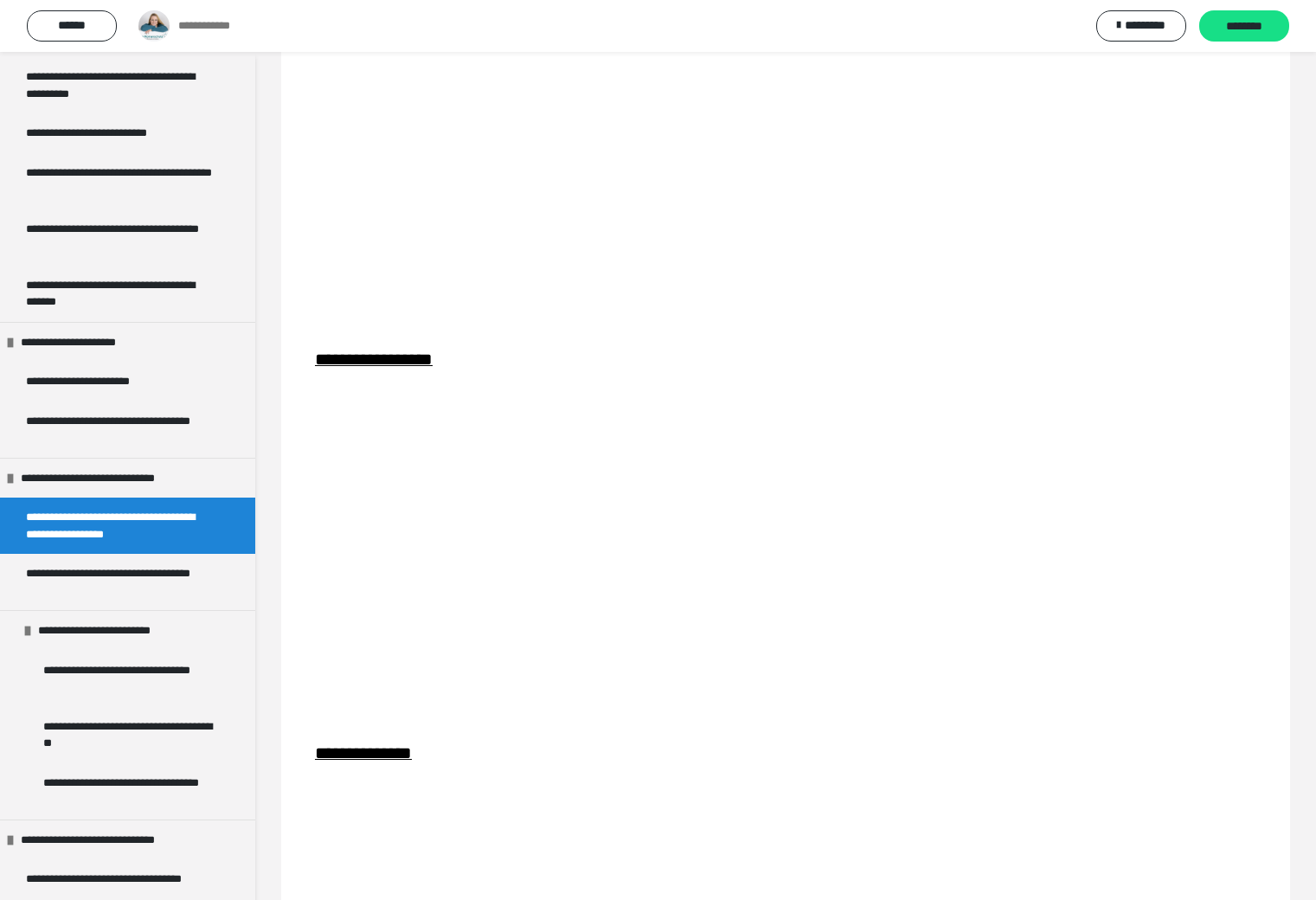 scroll, scrollTop: 5282, scrollLeft: 0, axis: vertical 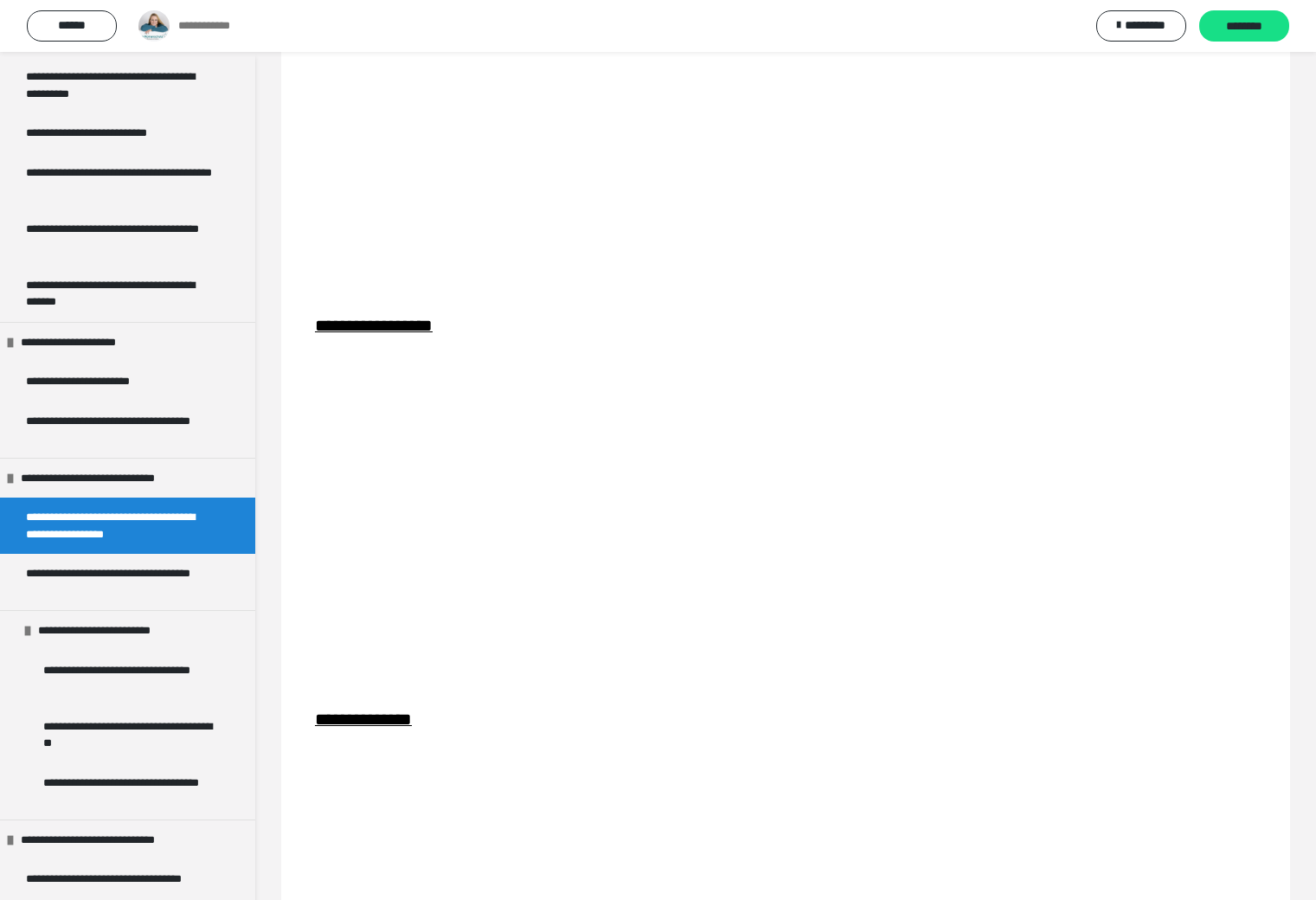 click on "**********" at bounding box center [786, 513] 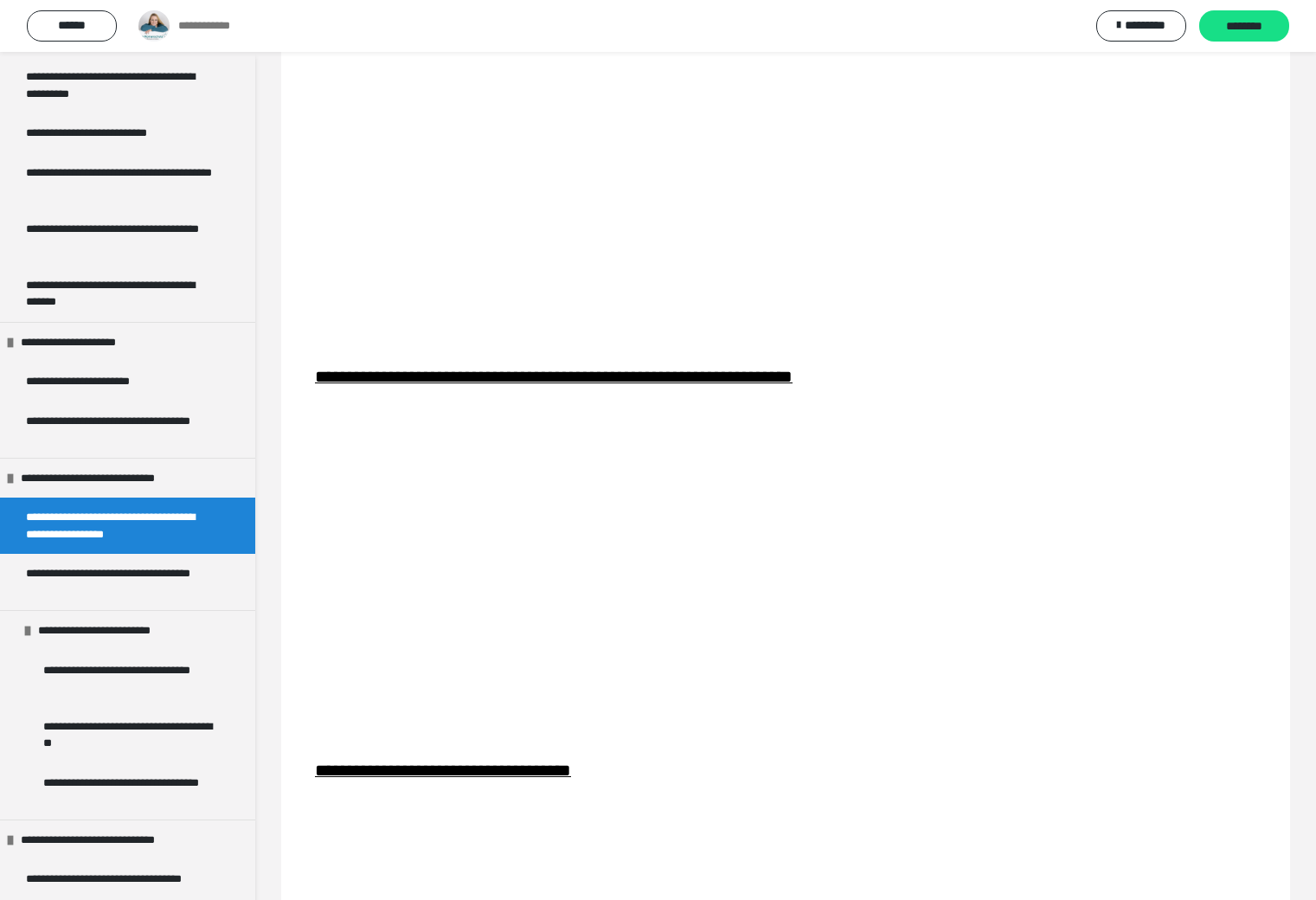 scroll, scrollTop: 6423, scrollLeft: 0, axis: vertical 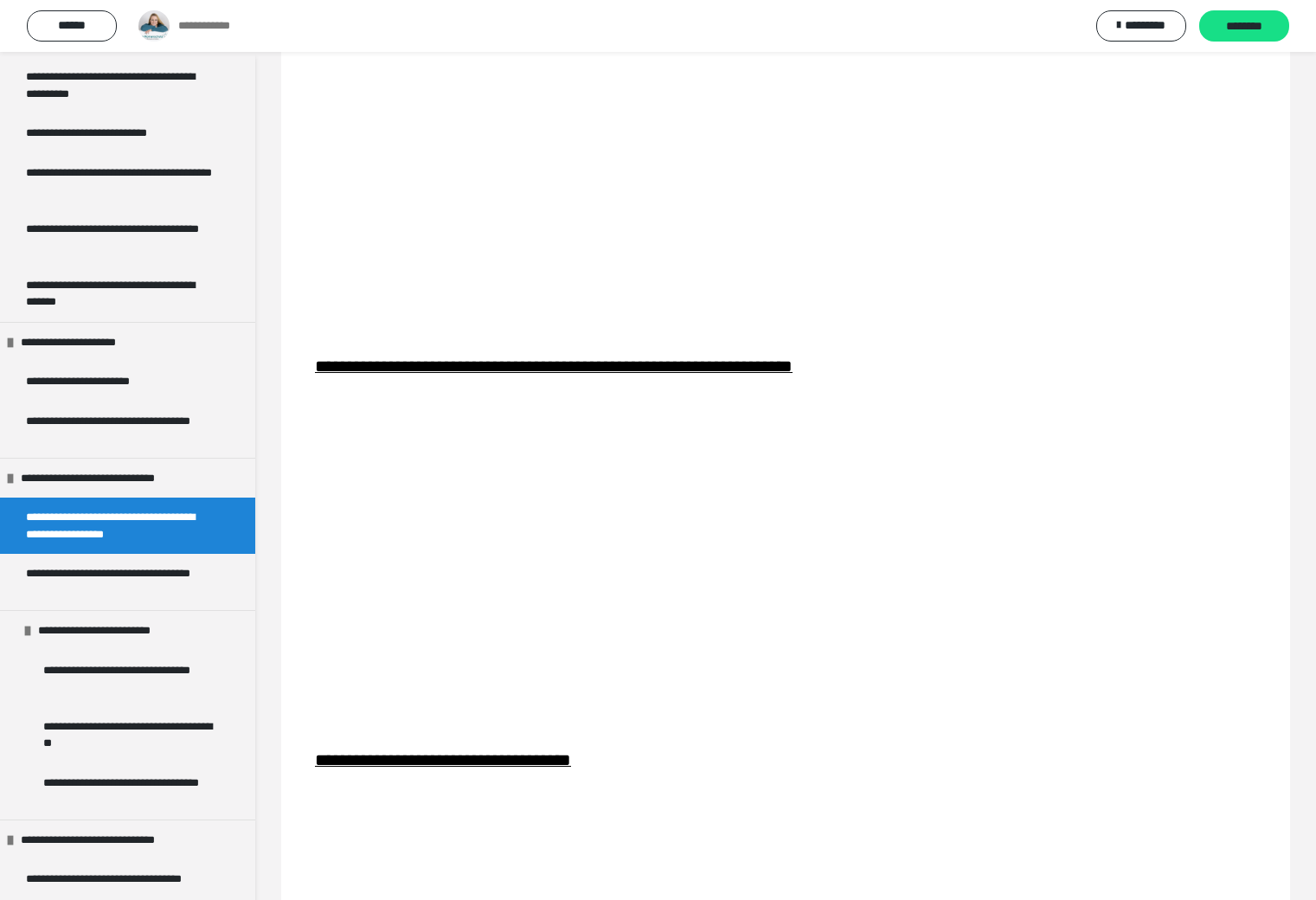 click on "**********" at bounding box center (786, 554) 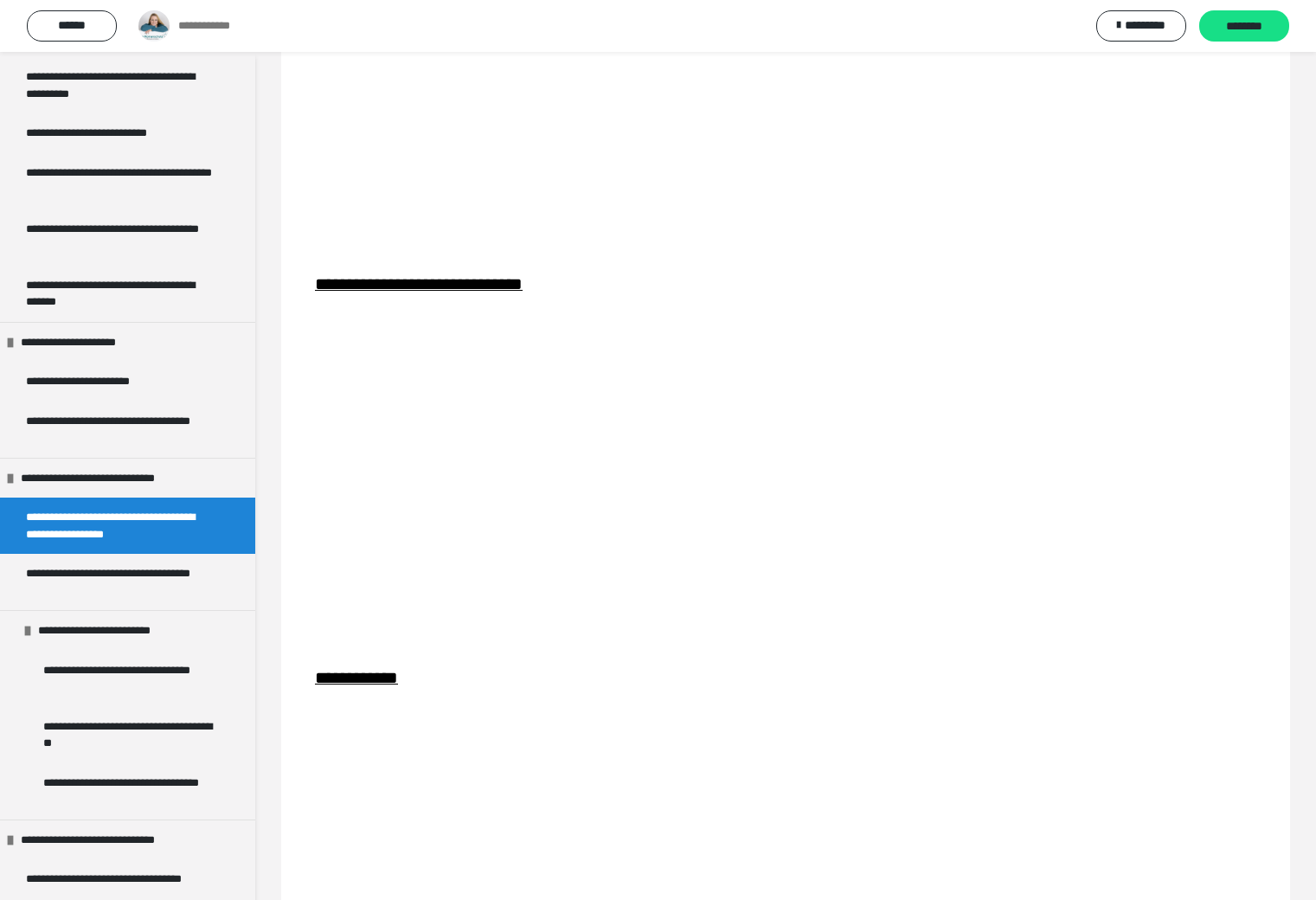scroll, scrollTop: 7301, scrollLeft: 0, axis: vertical 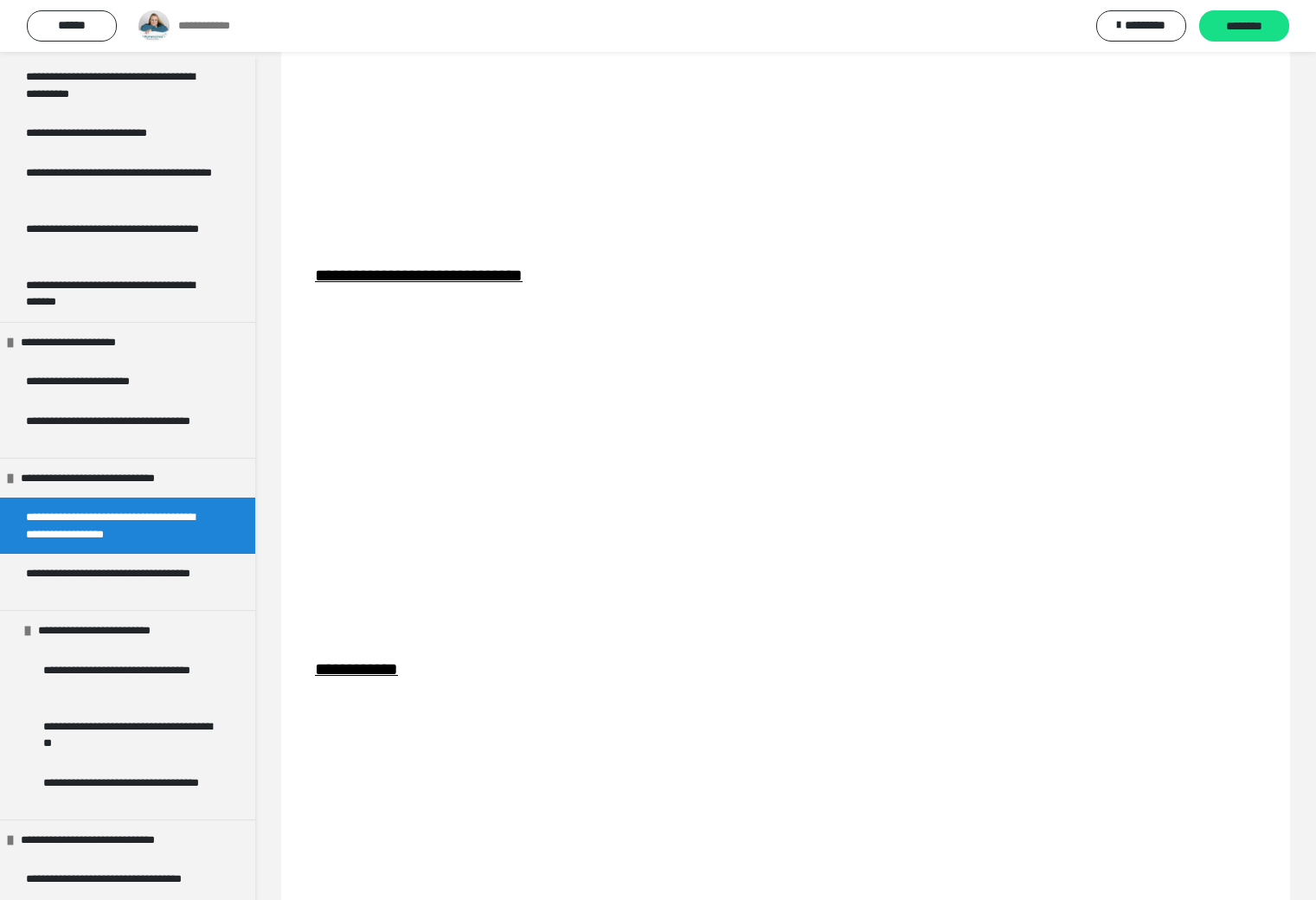 click on "**********" at bounding box center (786, 463) 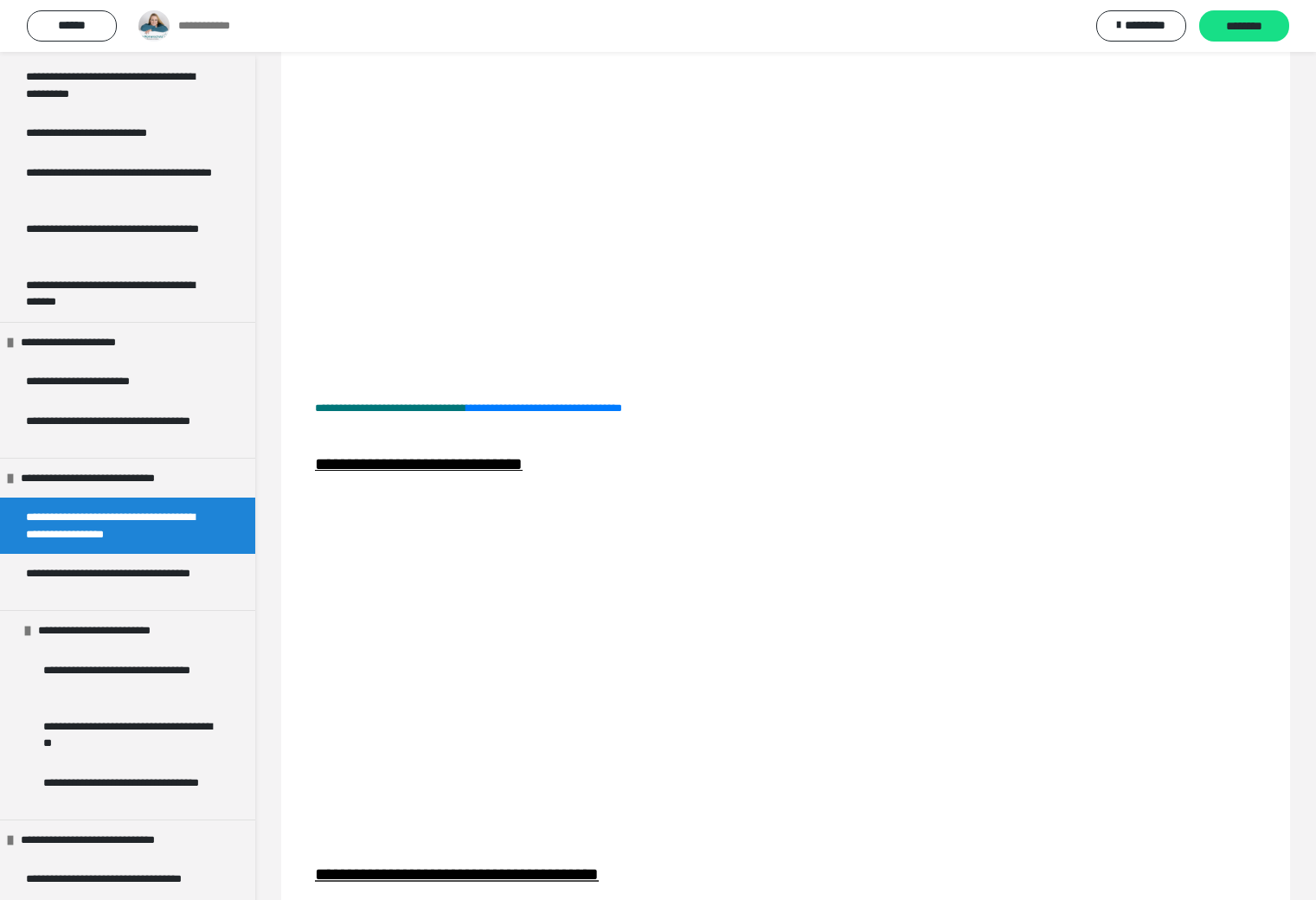 scroll, scrollTop: 7935, scrollLeft: 0, axis: vertical 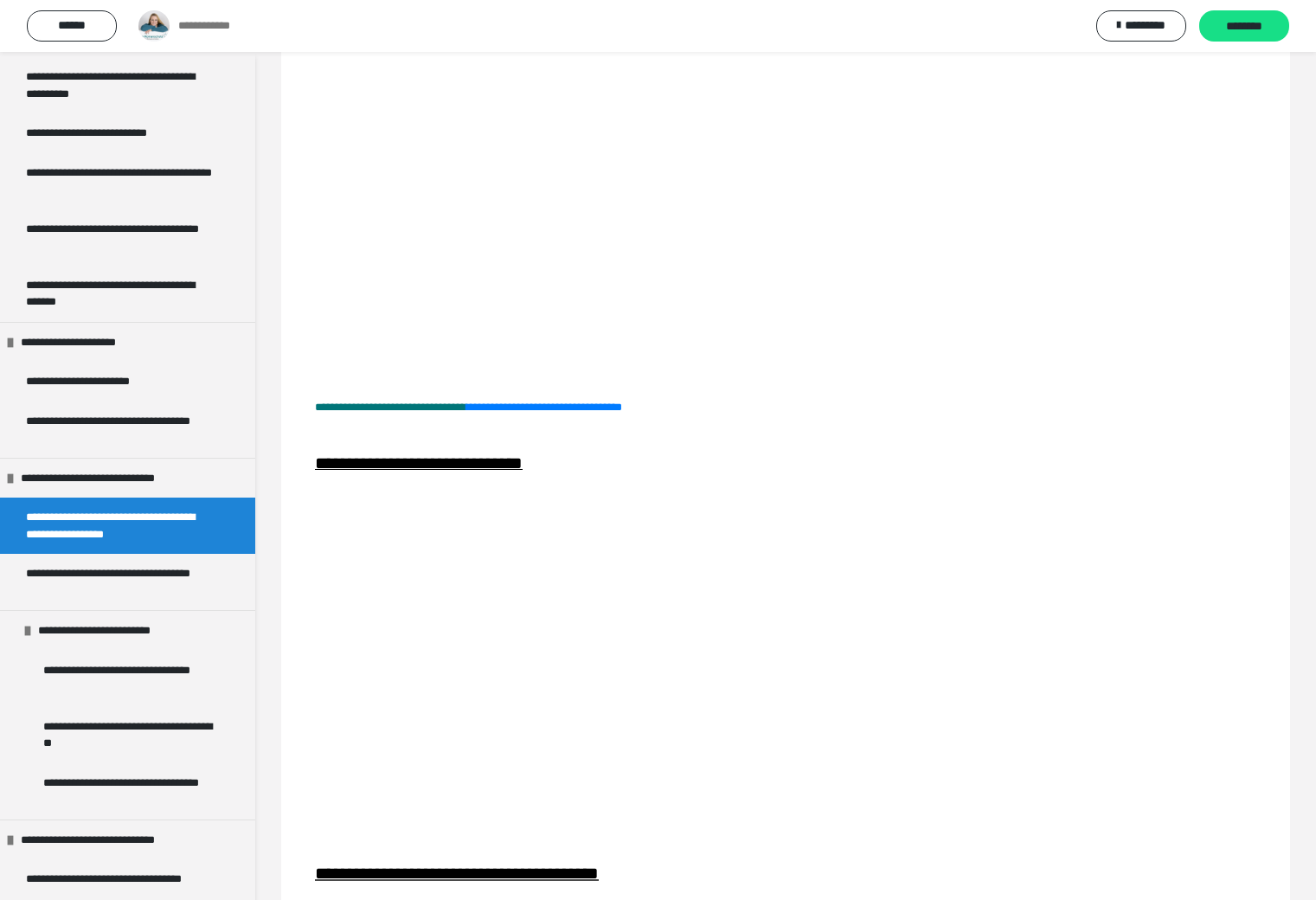 click on "**********" at bounding box center [786, 651] 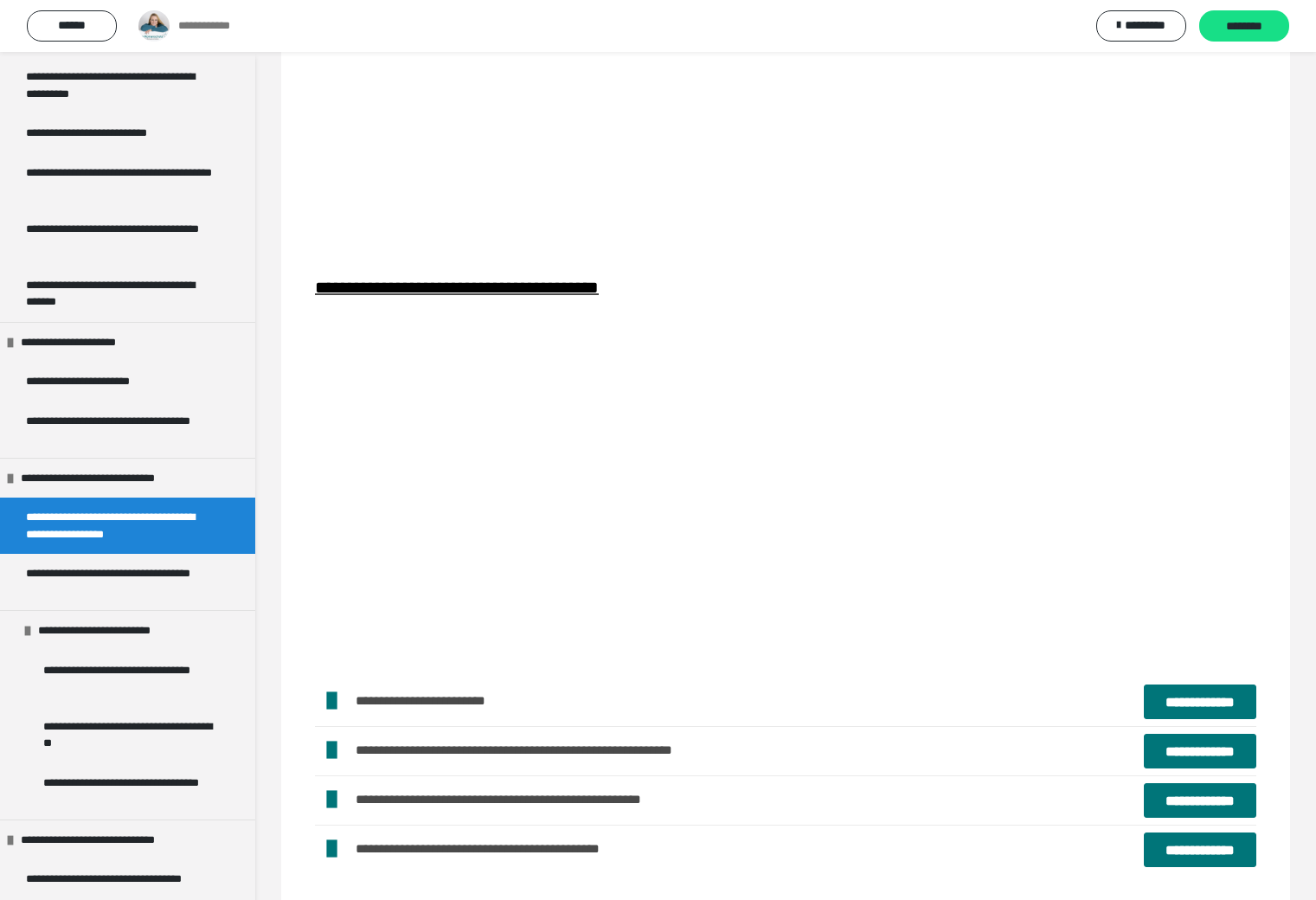 scroll, scrollTop: 8571, scrollLeft: 0, axis: vertical 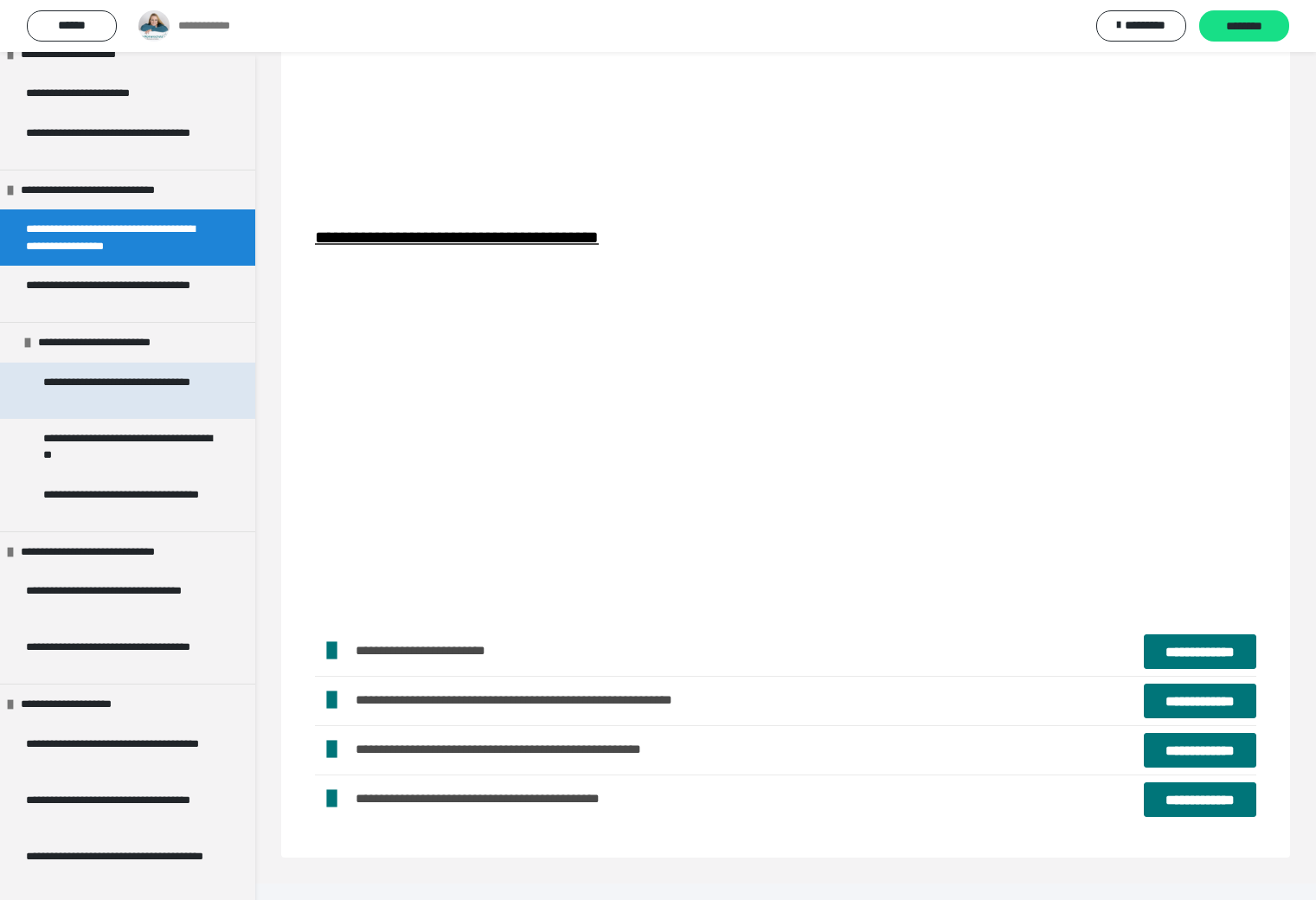 click on "**********" at bounding box center [129, 390] 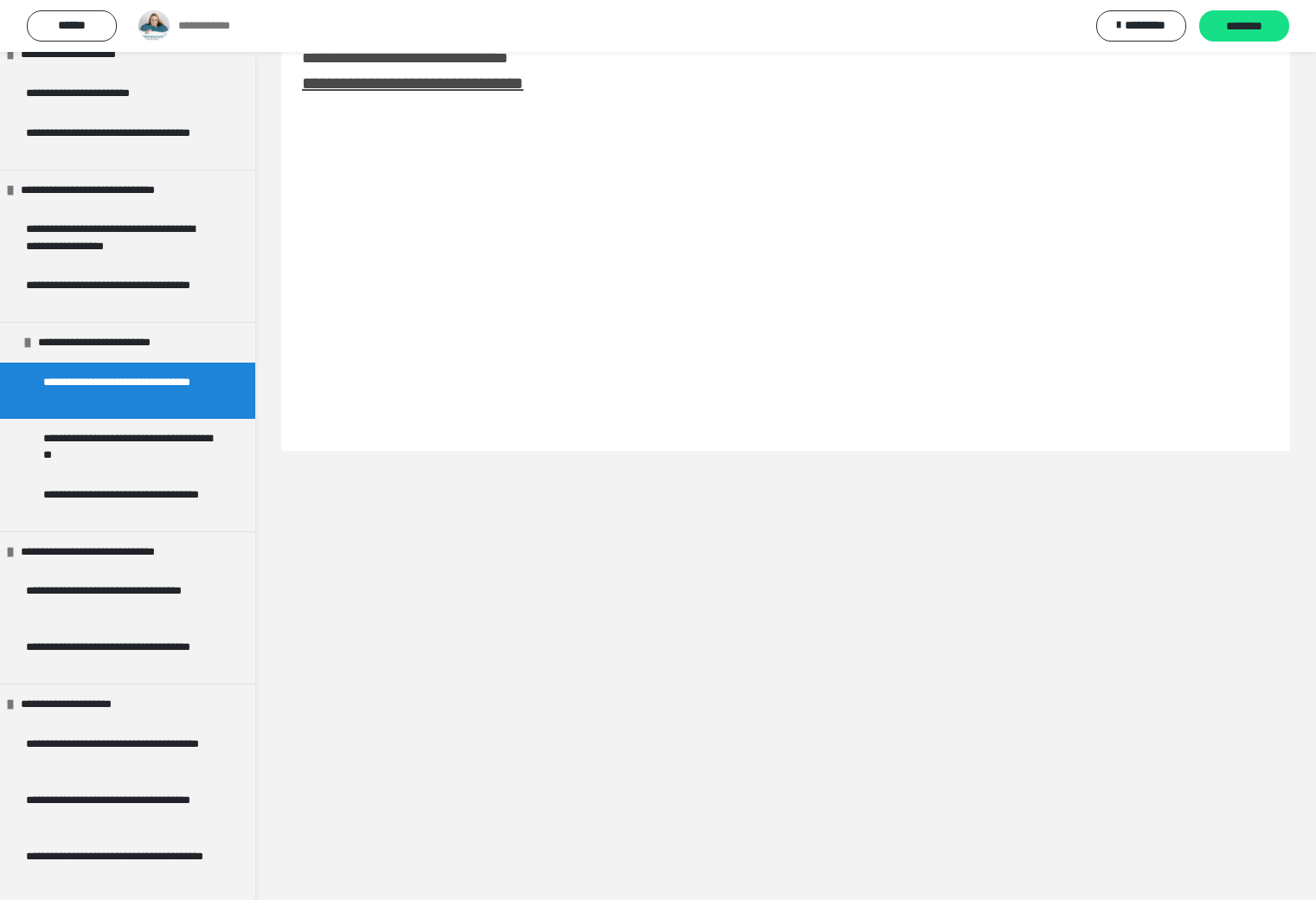 scroll, scrollTop: 52, scrollLeft: 0, axis: vertical 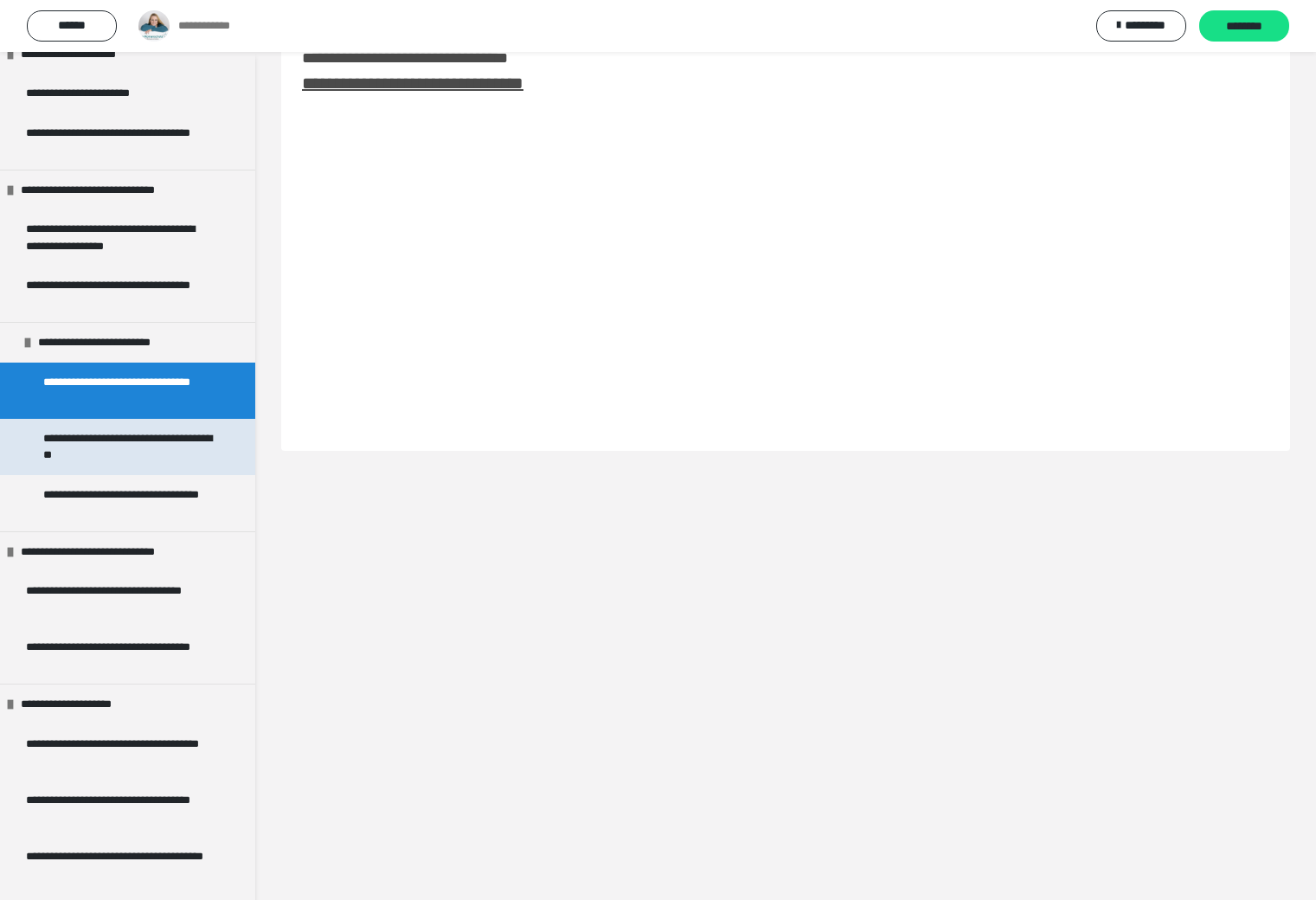 click on "**********" at bounding box center [129, 447] 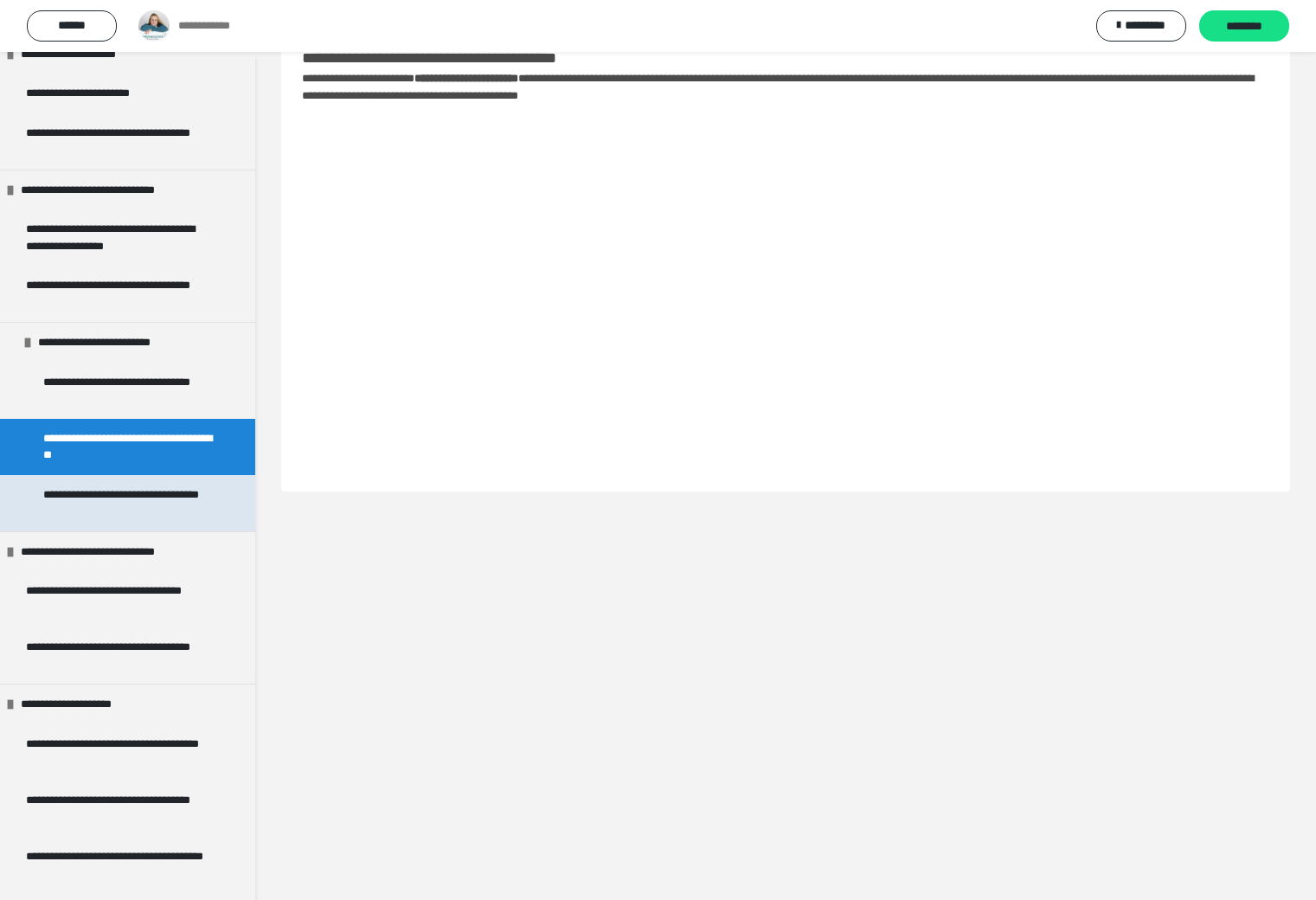 click on "**********" at bounding box center (129, 503) 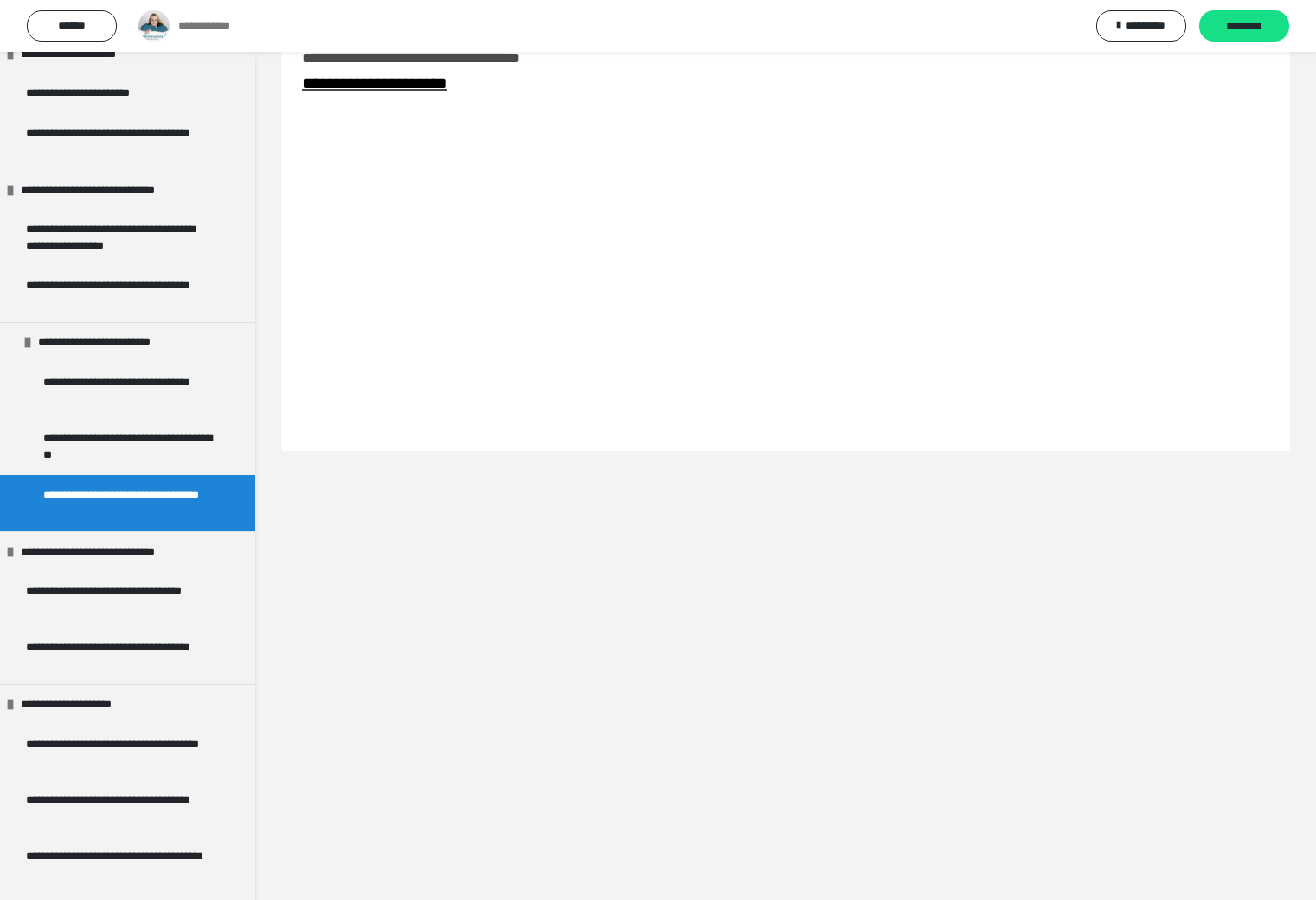 scroll, scrollTop: 551, scrollLeft: 0, axis: vertical 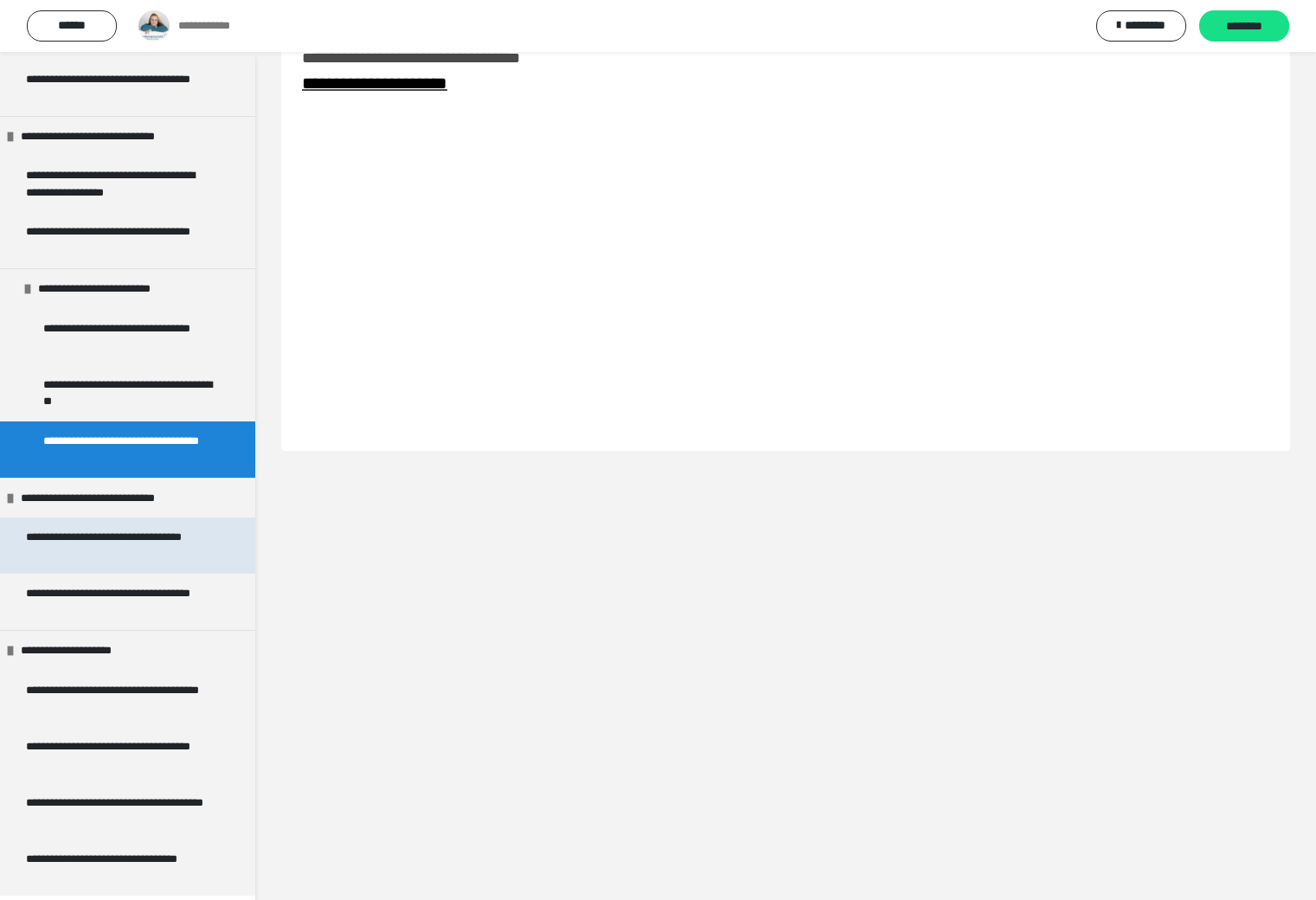 click on "**********" at bounding box center [120, 545] 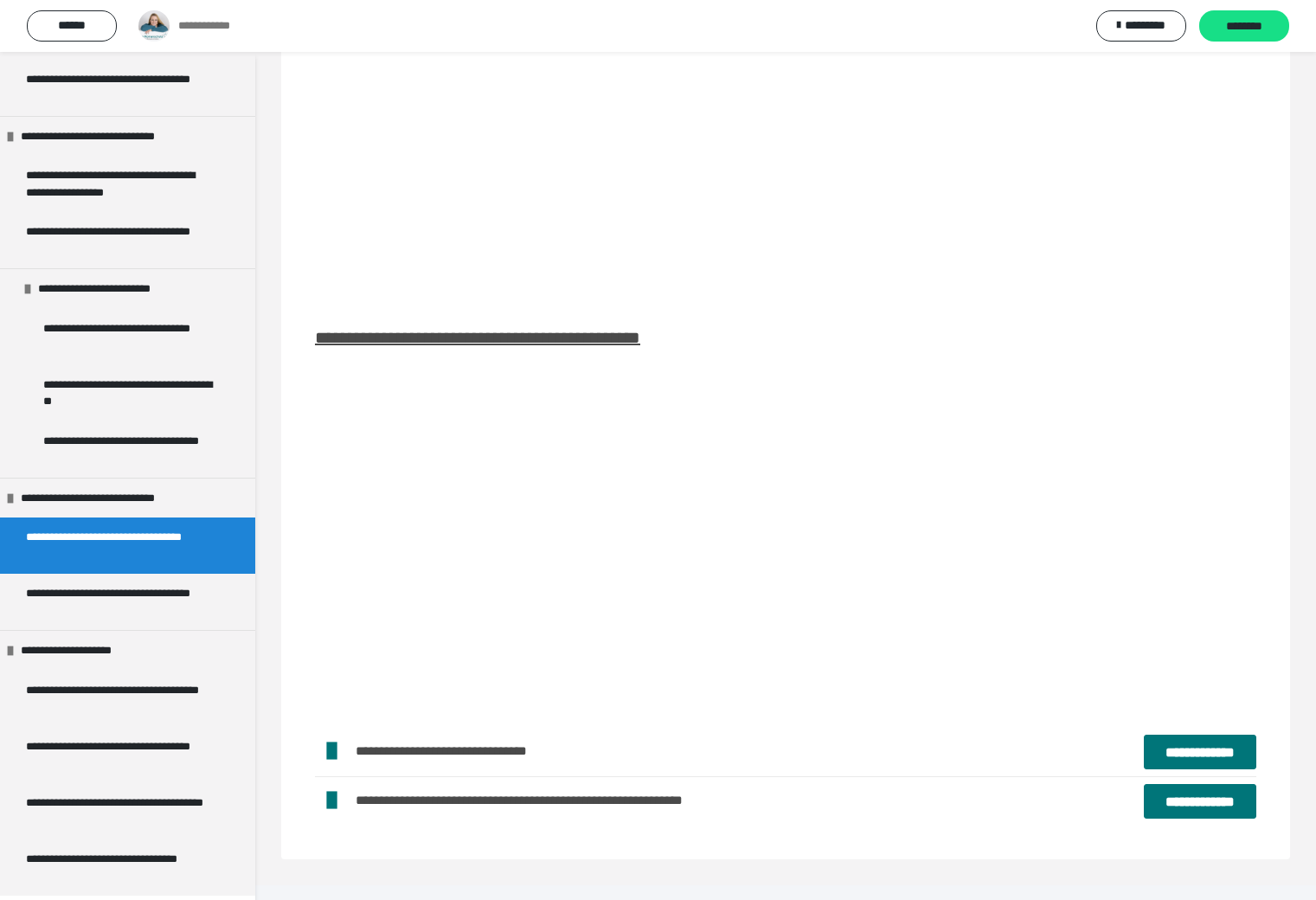 scroll, scrollTop: 99, scrollLeft: 0, axis: vertical 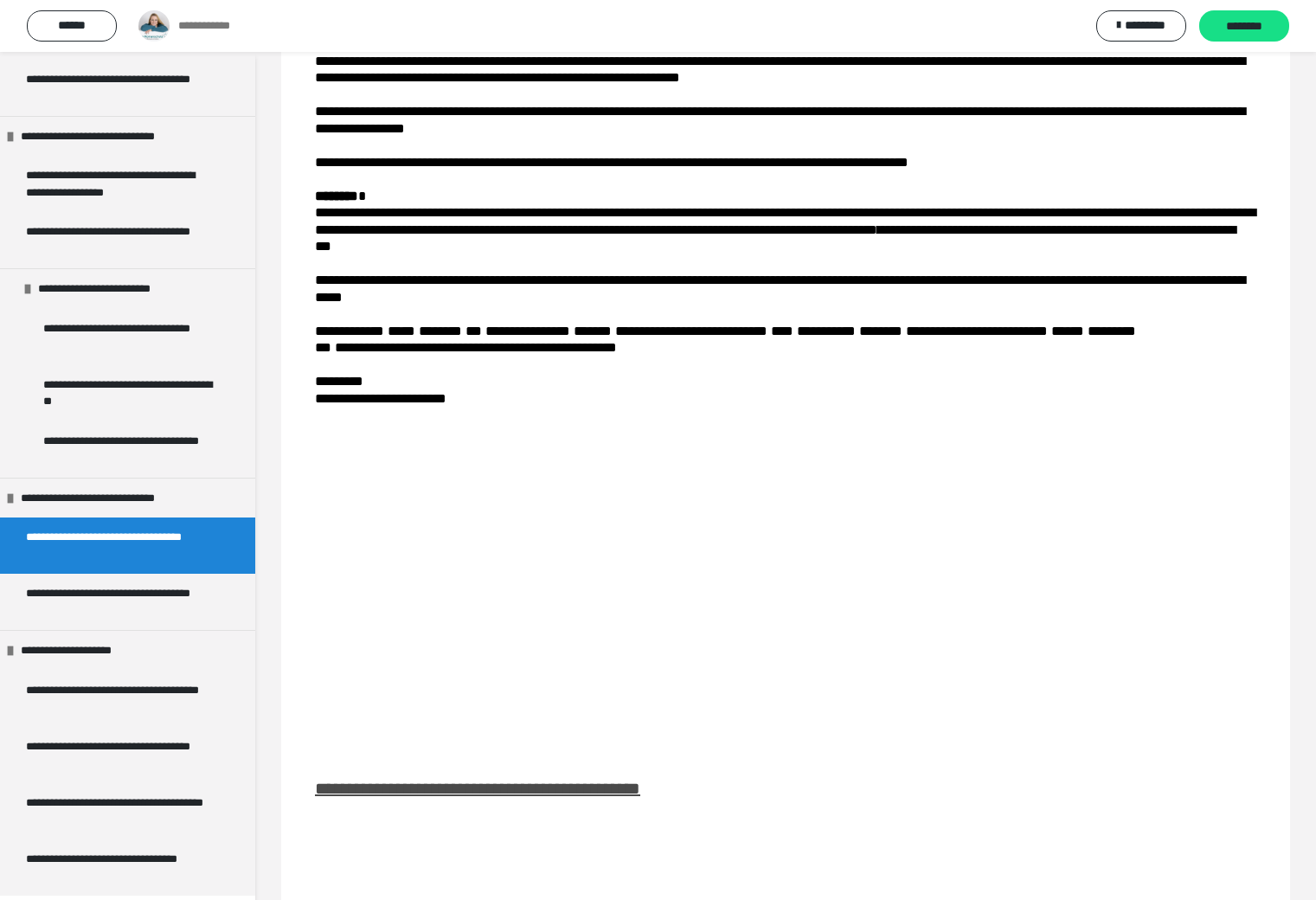 click on "**********" at bounding box center [786, 583] 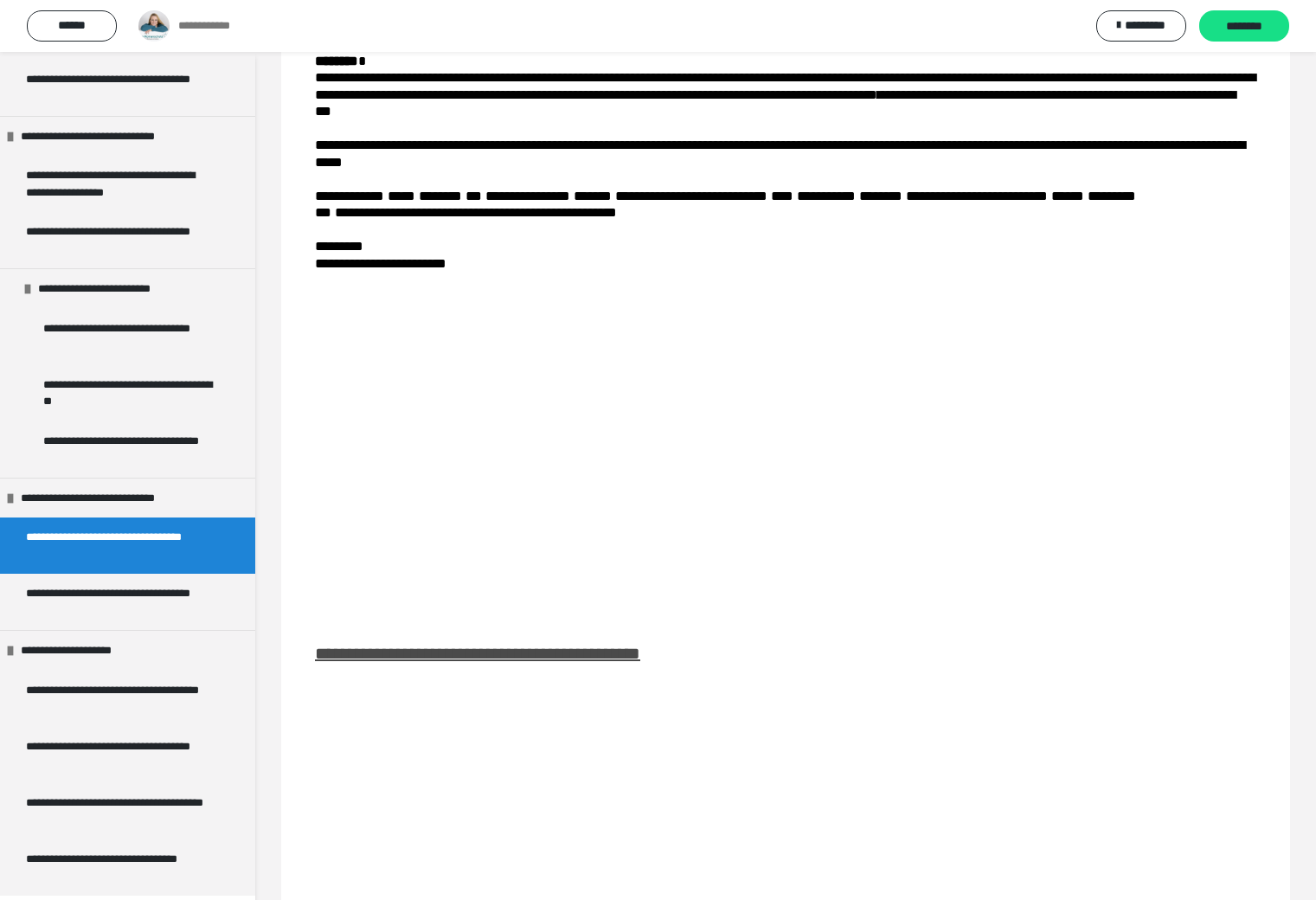 scroll, scrollTop: 217, scrollLeft: 0, axis: vertical 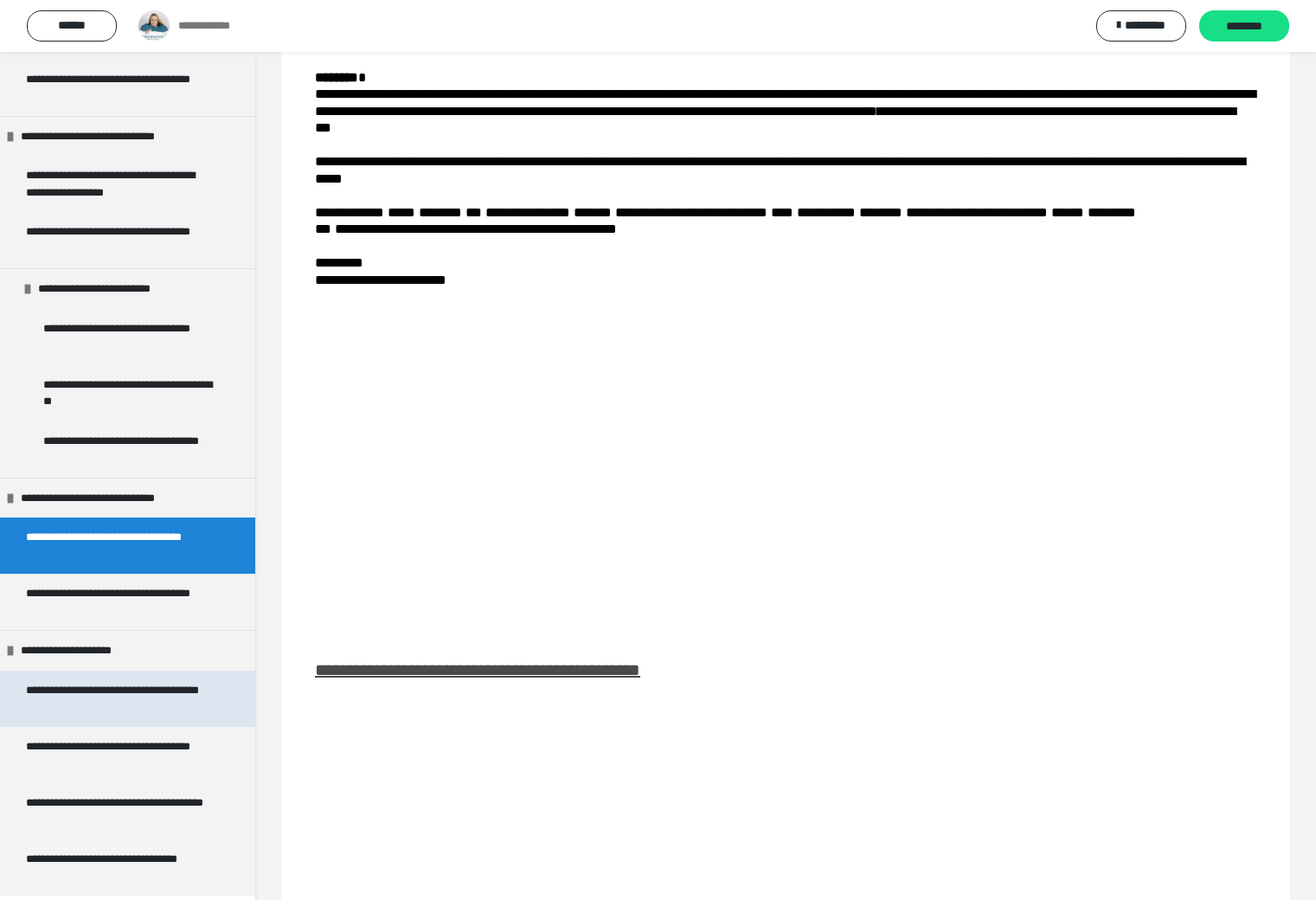 click on "**********" at bounding box center [120, 698] 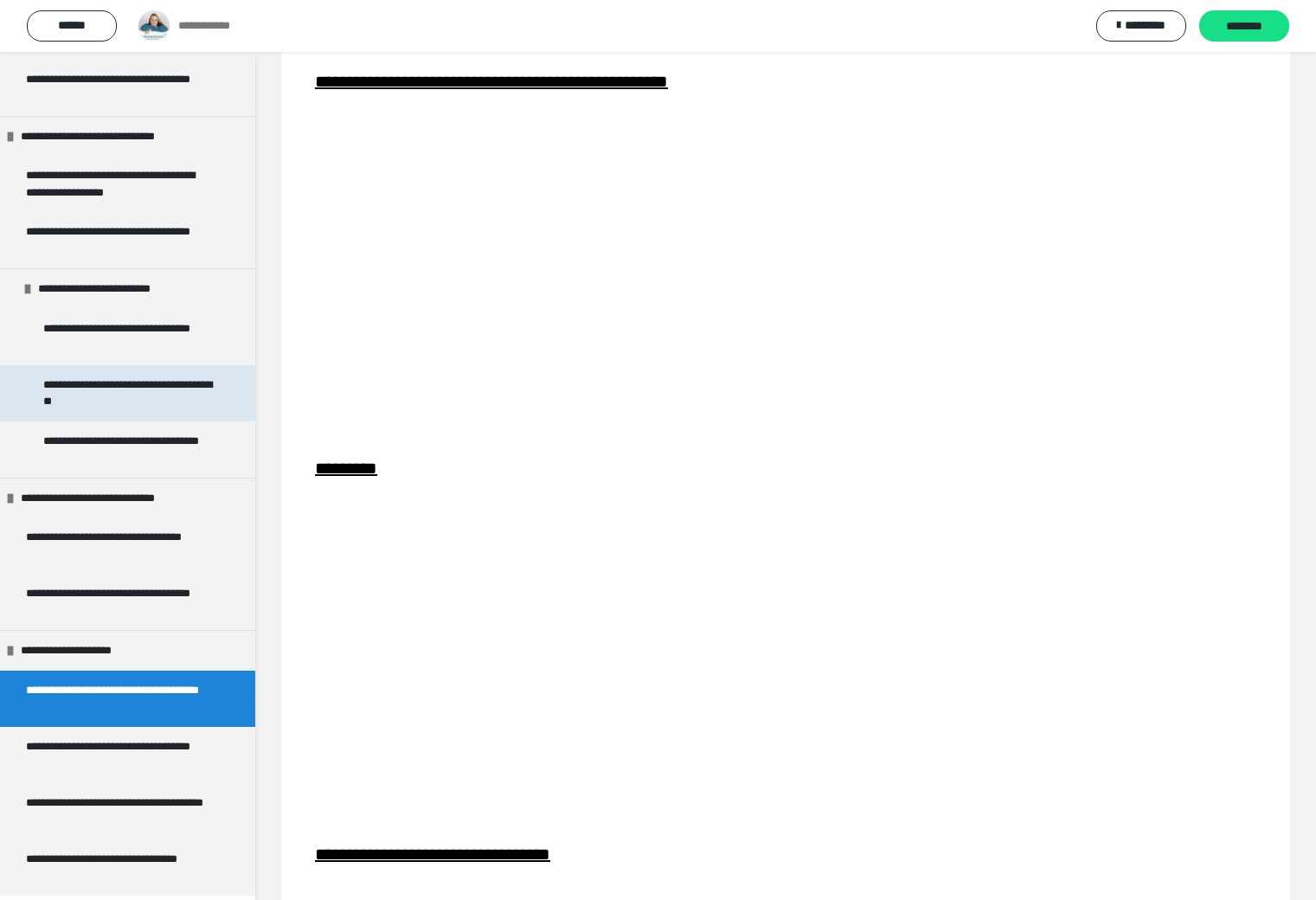 scroll, scrollTop: 0, scrollLeft: 0, axis: both 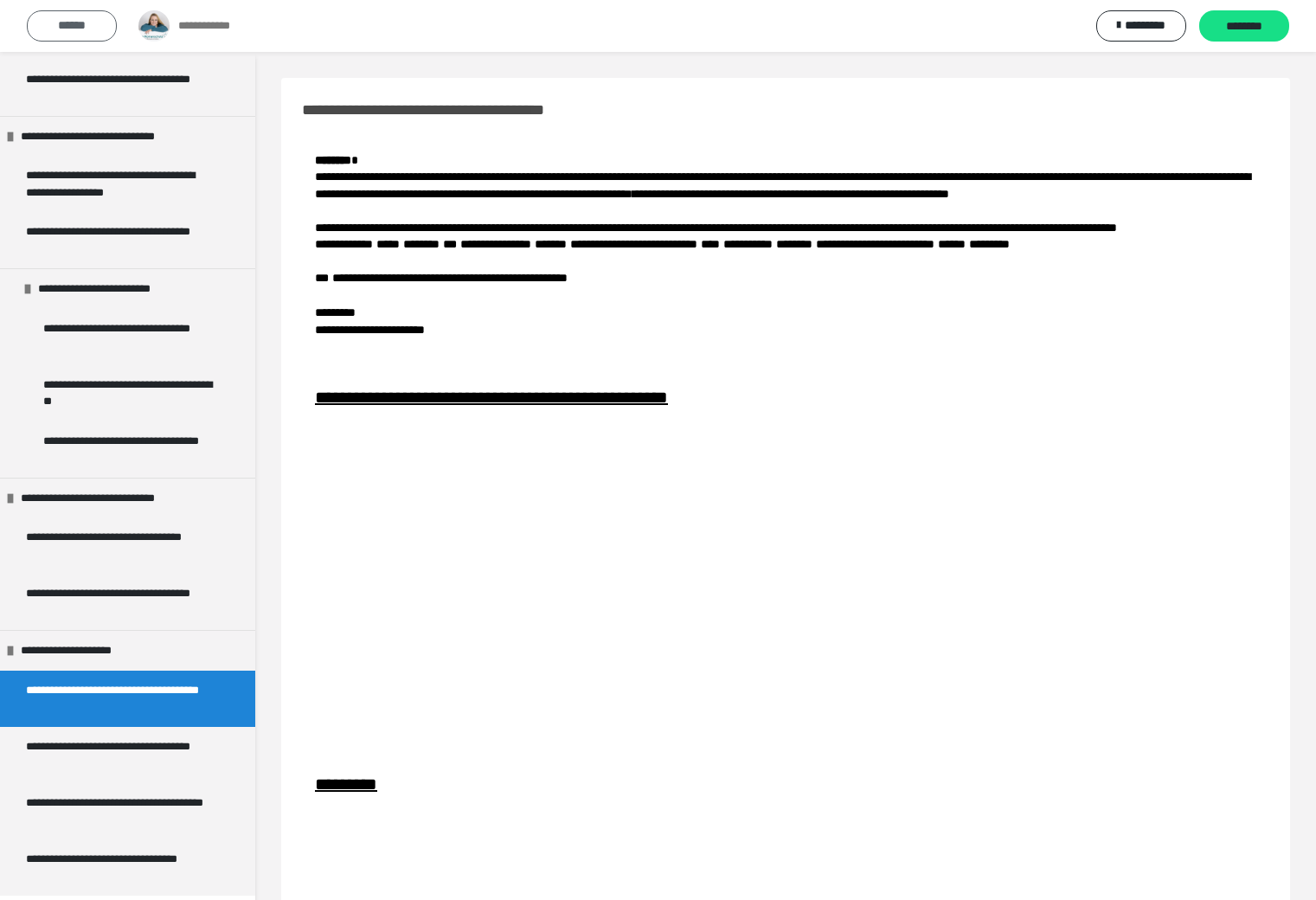 click on "******" at bounding box center [72, 26] 